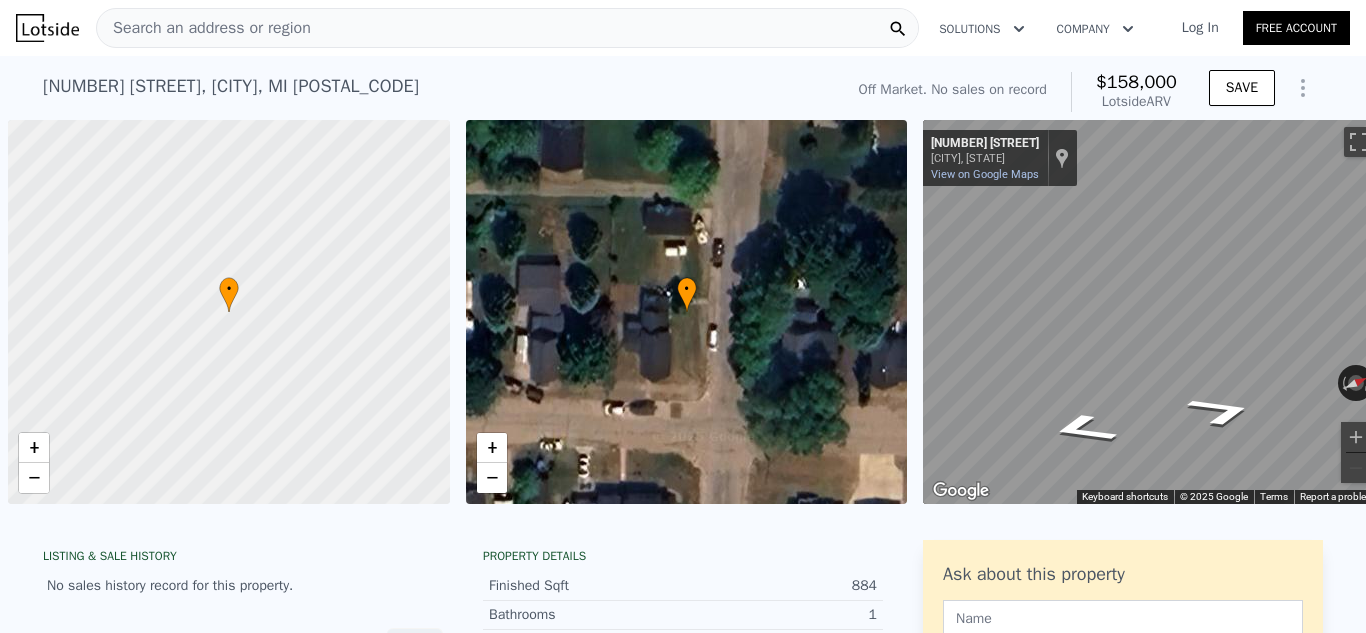 scroll, scrollTop: 0, scrollLeft: 0, axis: both 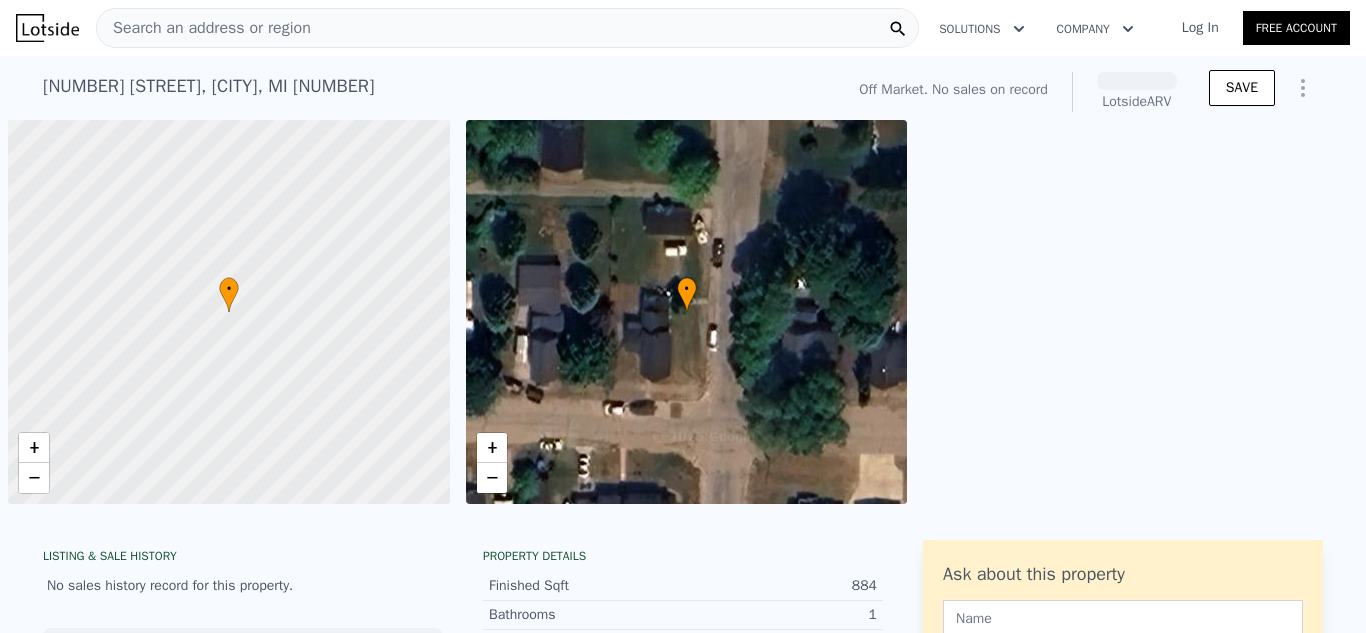 click on "Search an address or region" at bounding box center (204, 28) 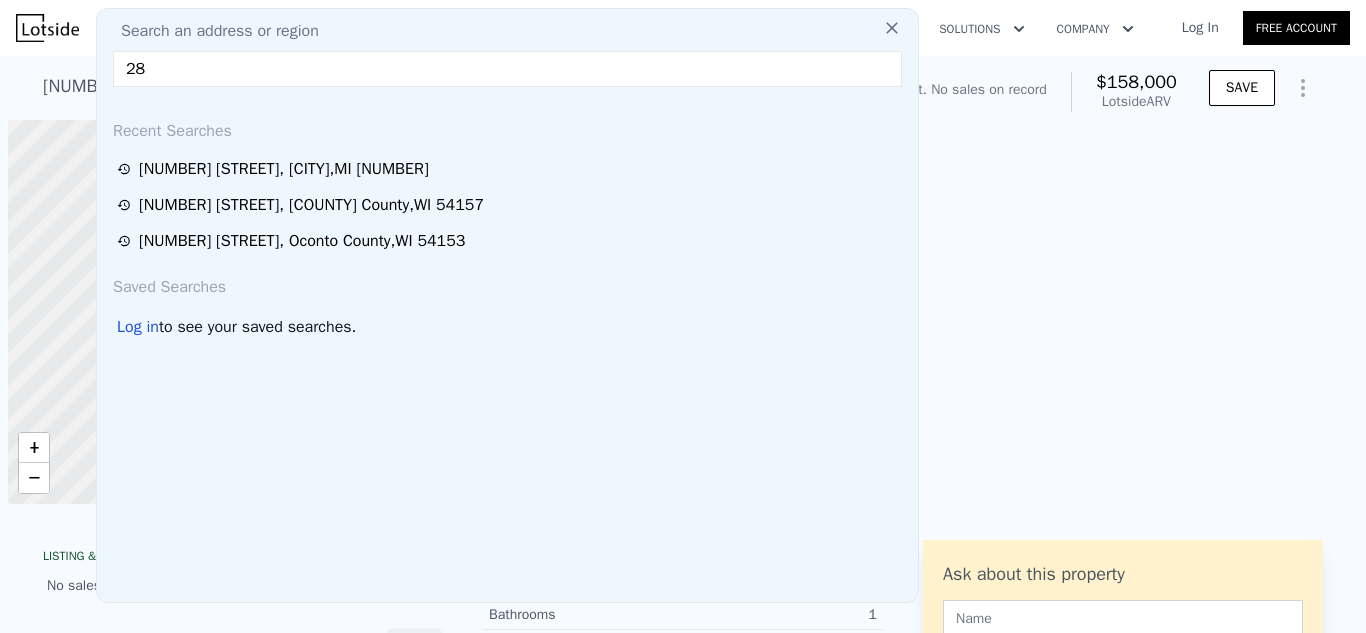 scroll, scrollTop: 0, scrollLeft: 0, axis: both 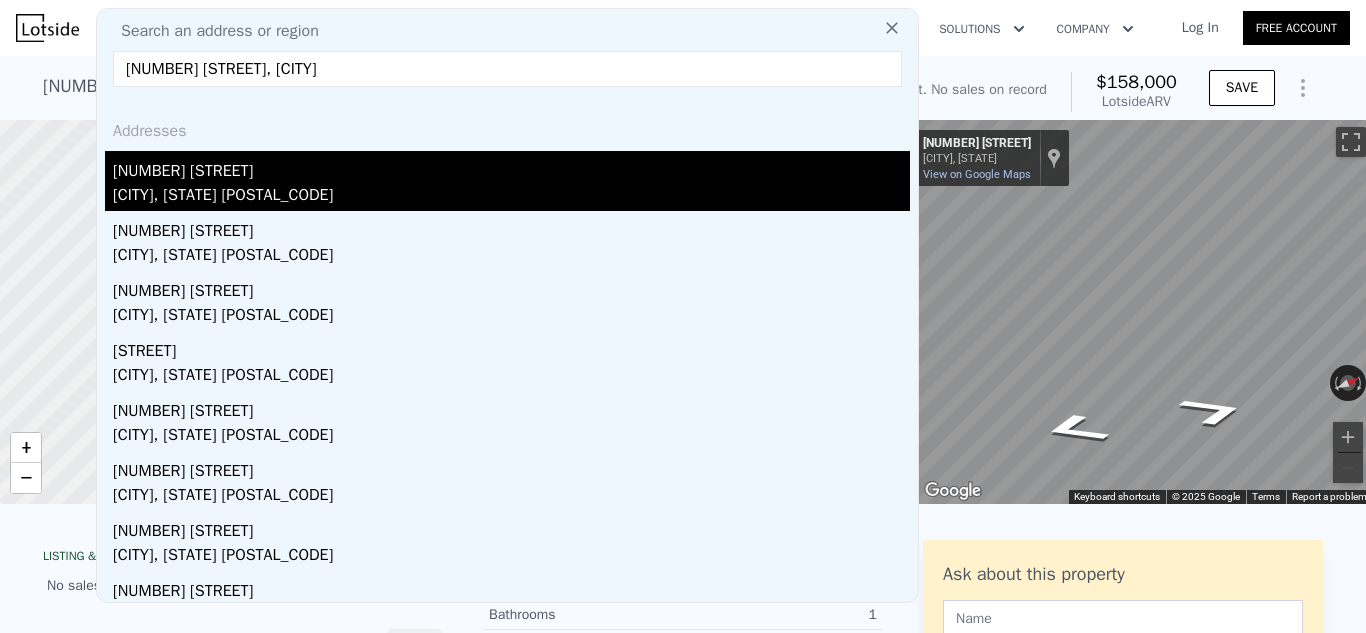 type on "[NUMBER] [STREET], [CITY]" 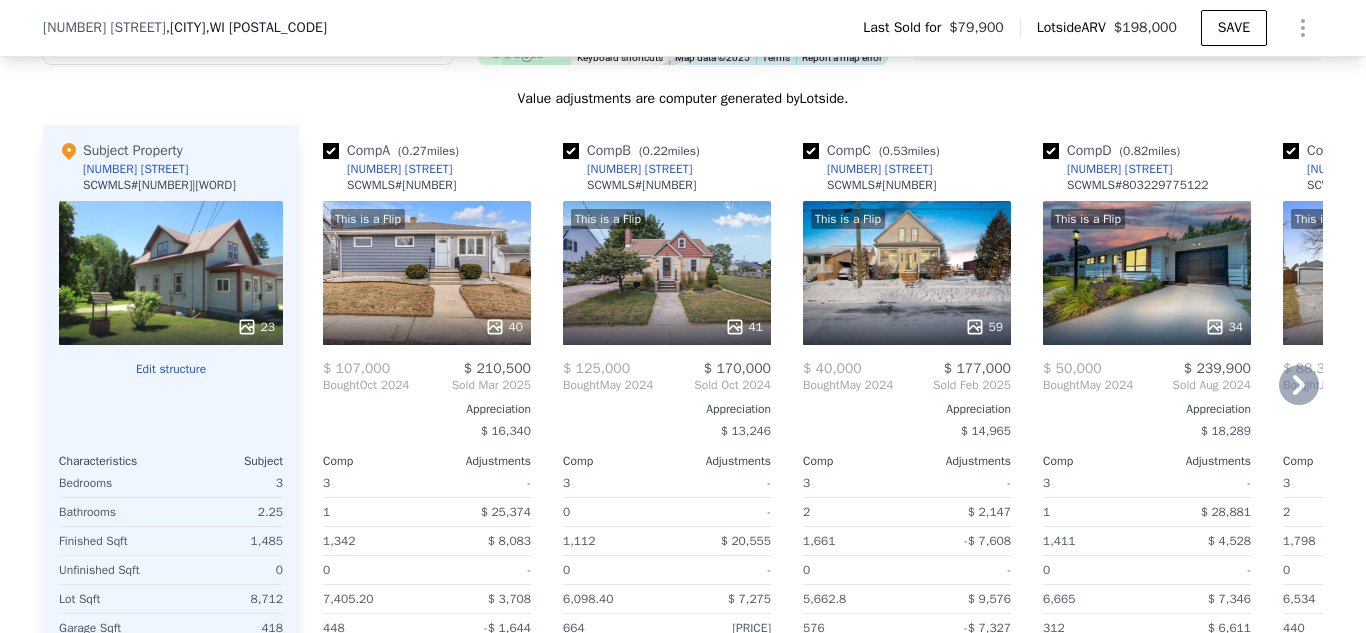 scroll, scrollTop: 1949, scrollLeft: 0, axis: vertical 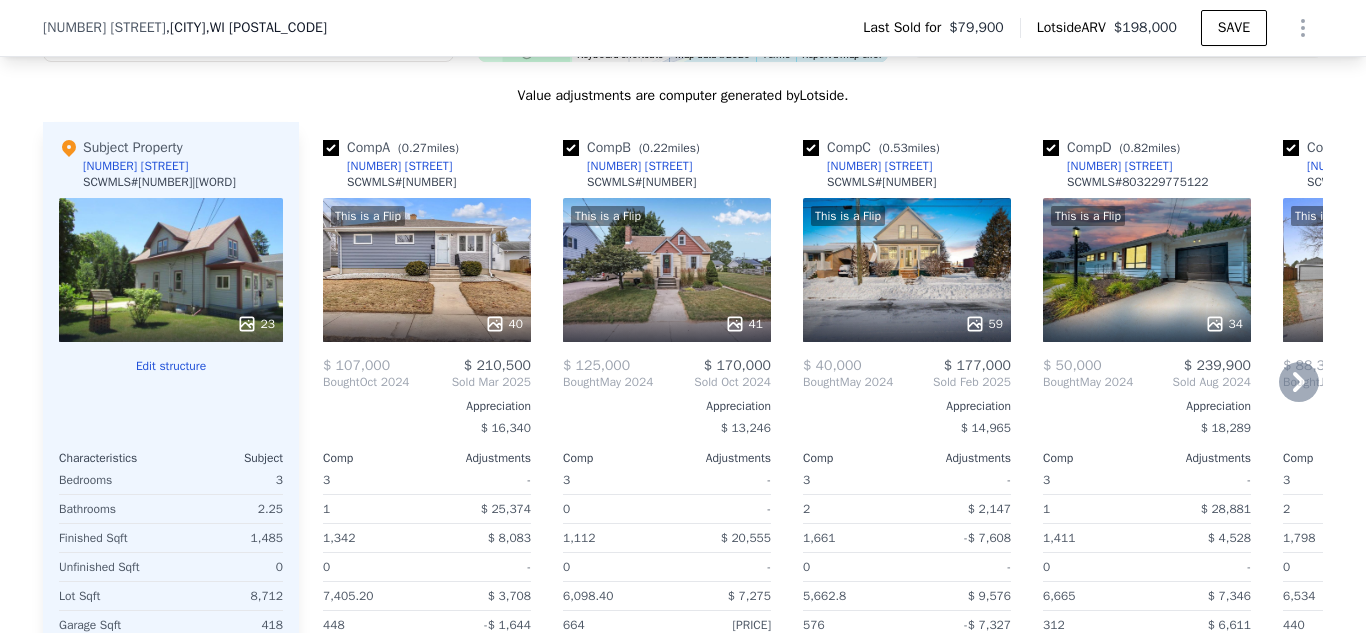 click 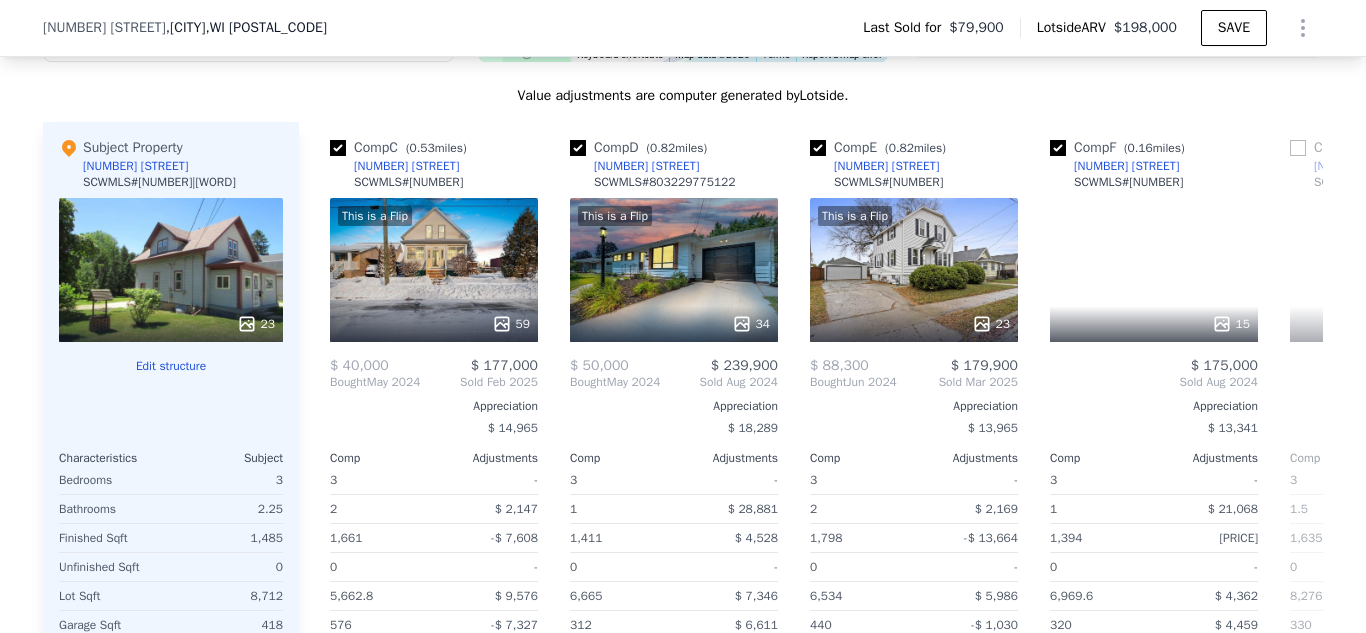 scroll, scrollTop: 0, scrollLeft: 480, axis: horizontal 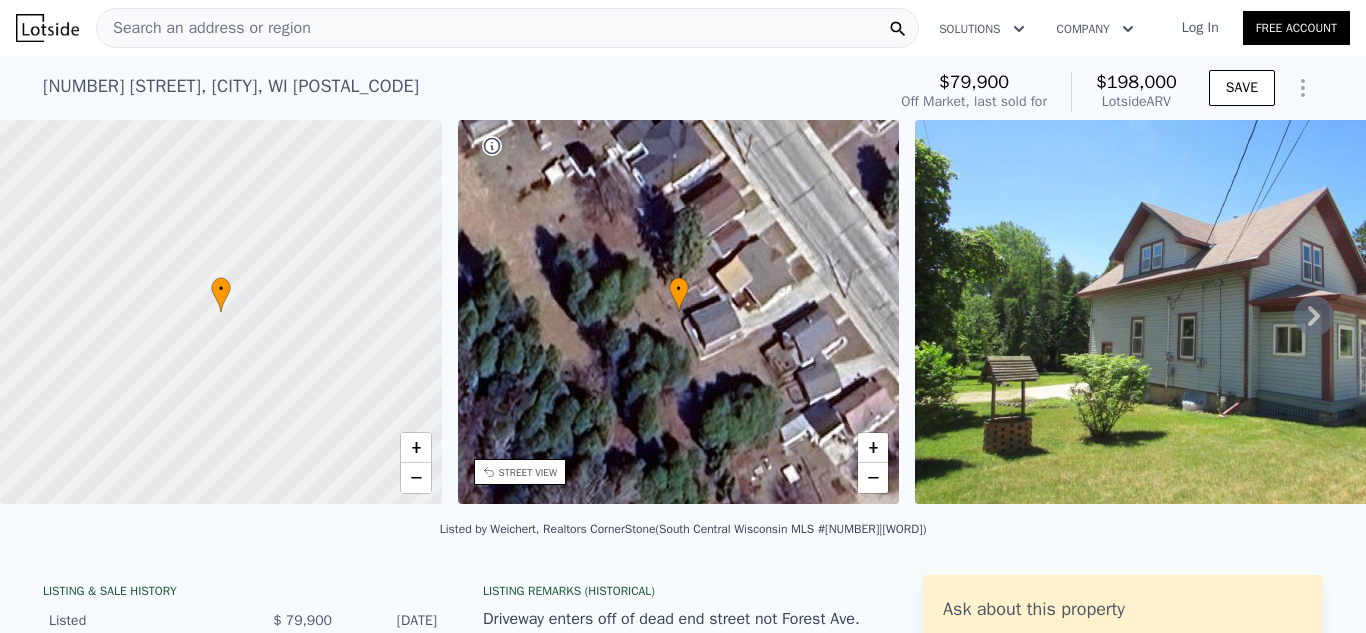 click on "Search an address or region" at bounding box center (204, 28) 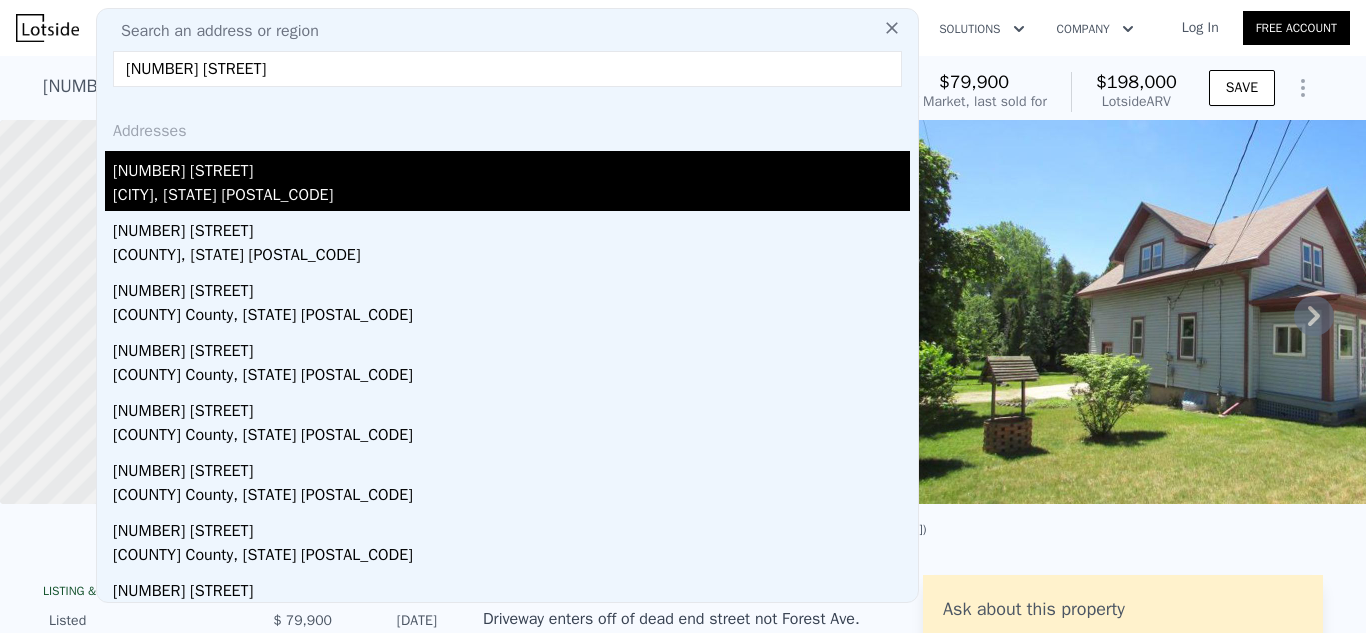 type on "[NUMBER] [STREET]" 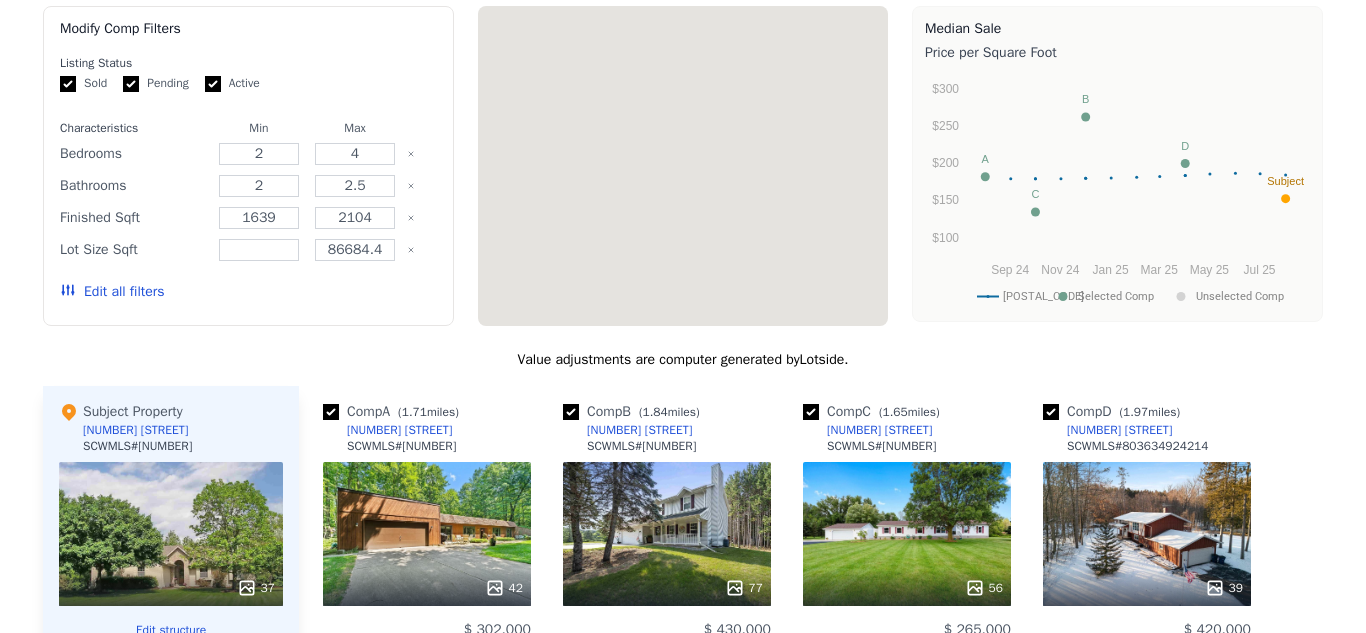 scroll, scrollTop: 0, scrollLeft: 0, axis: both 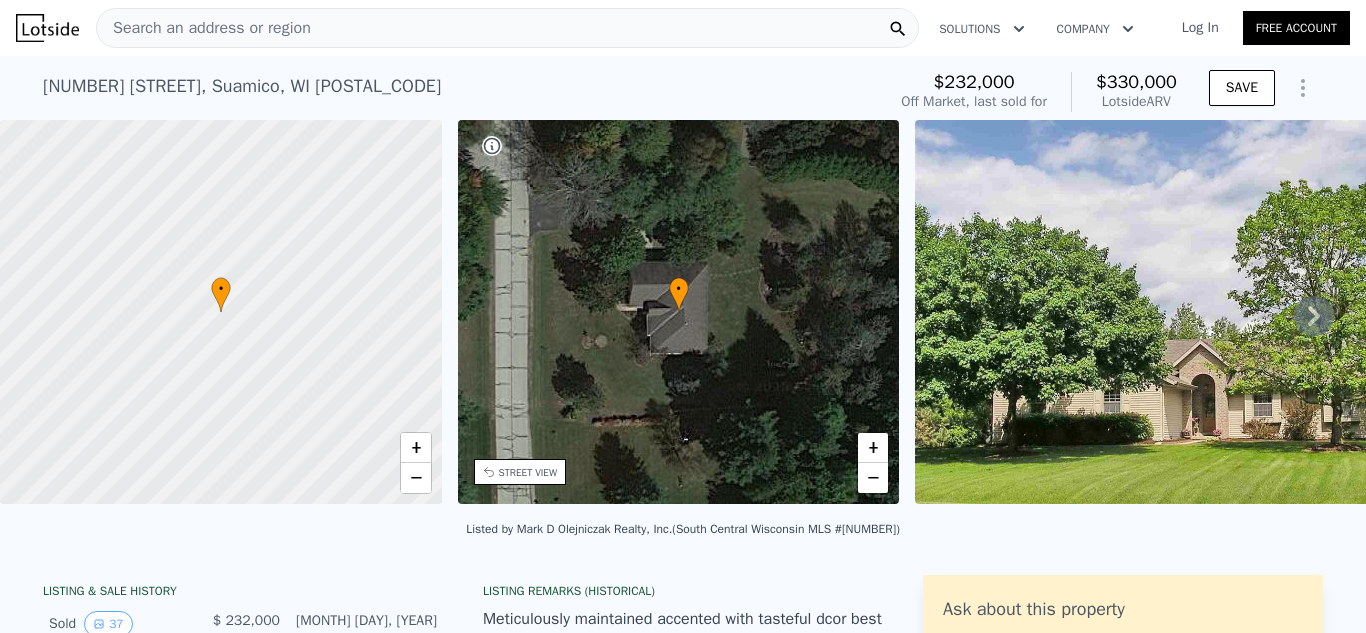 click on "Search an address or region" at bounding box center (204, 28) 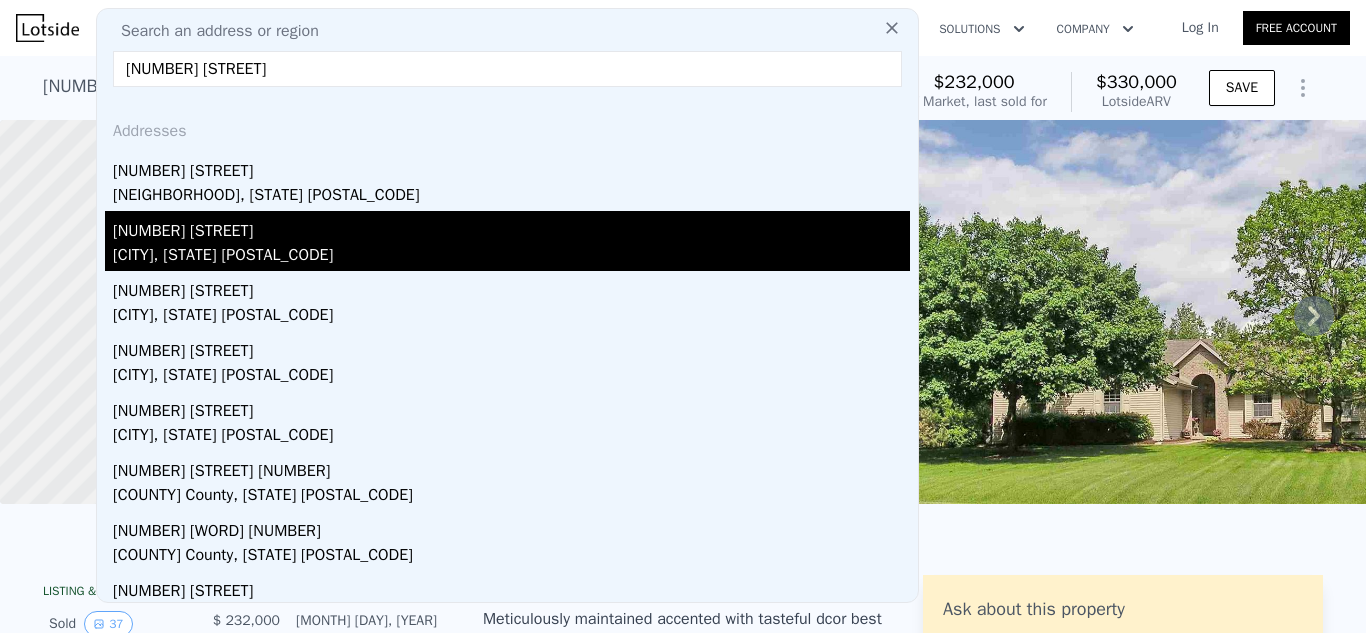 type on "[NUMBER] [STREET]" 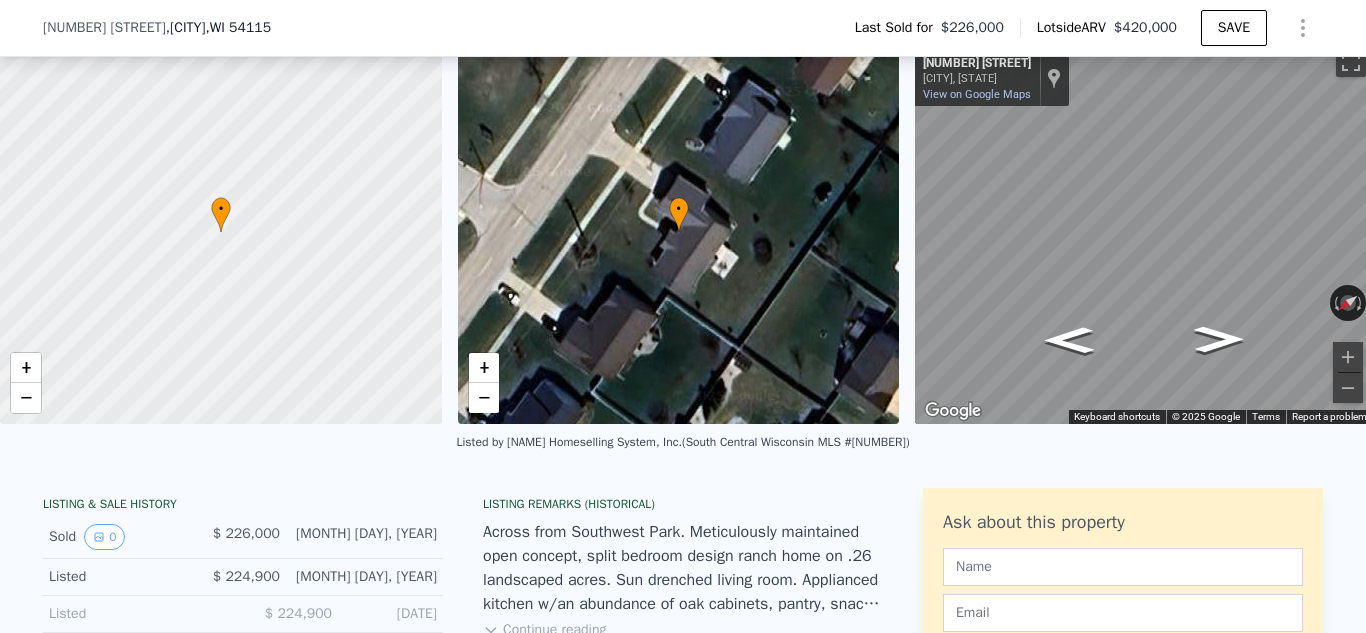 scroll, scrollTop: 90, scrollLeft: 0, axis: vertical 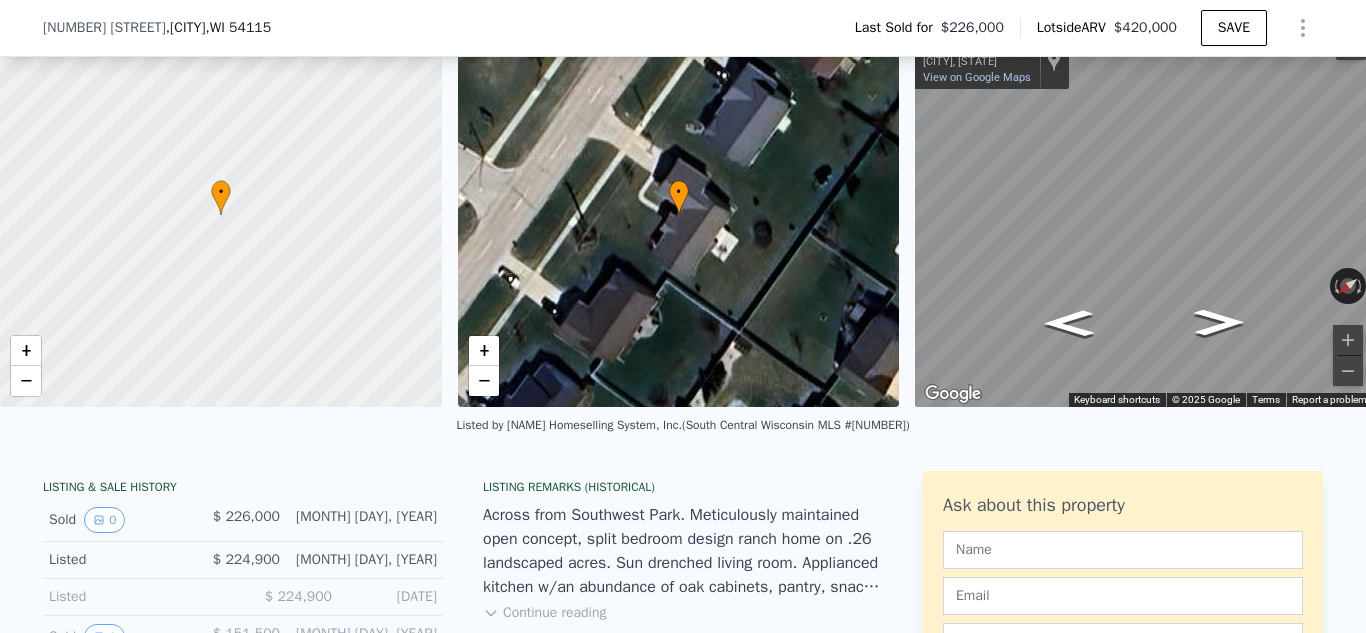 click on "Search an address or region" at bounding box center [204, -62] 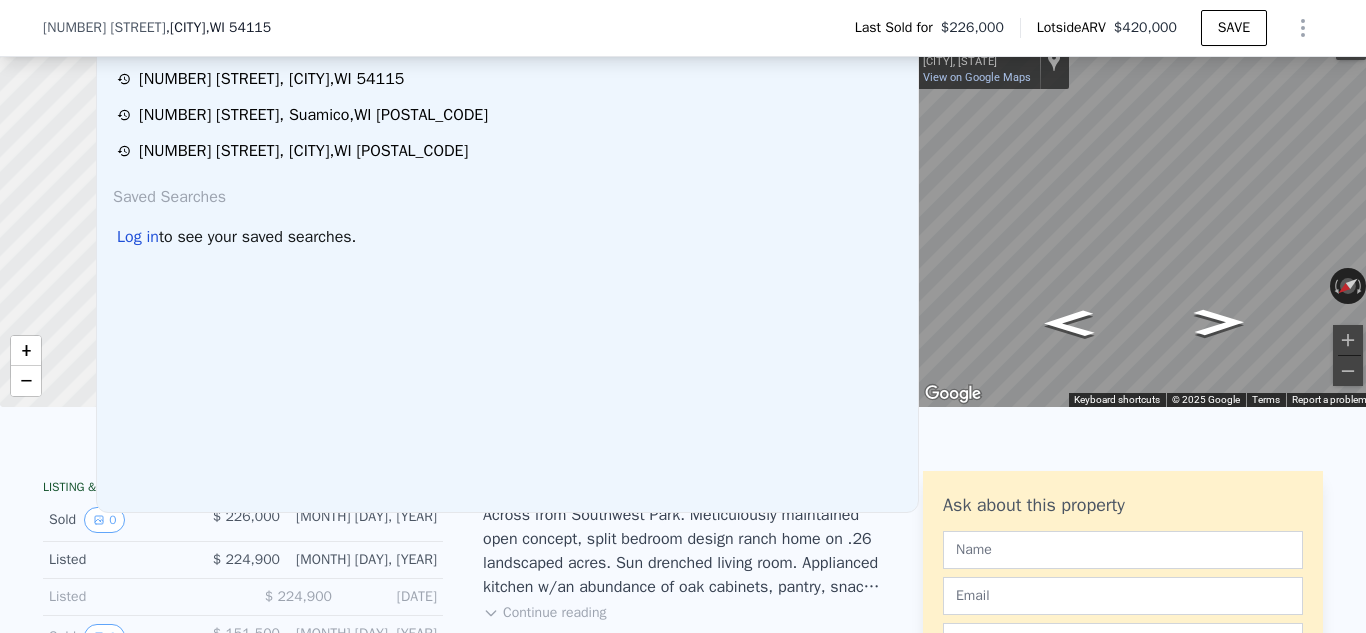 scroll, scrollTop: 7, scrollLeft: 0, axis: vertical 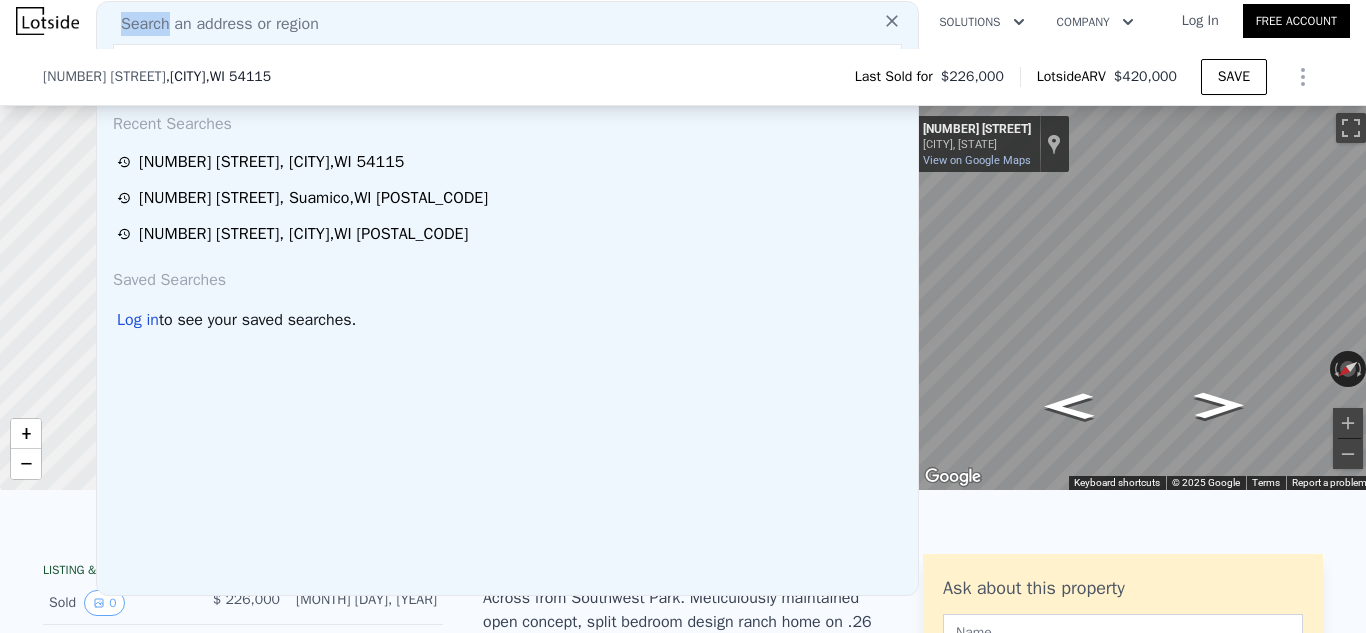 click on "Search an address or region" at bounding box center (507, 24) 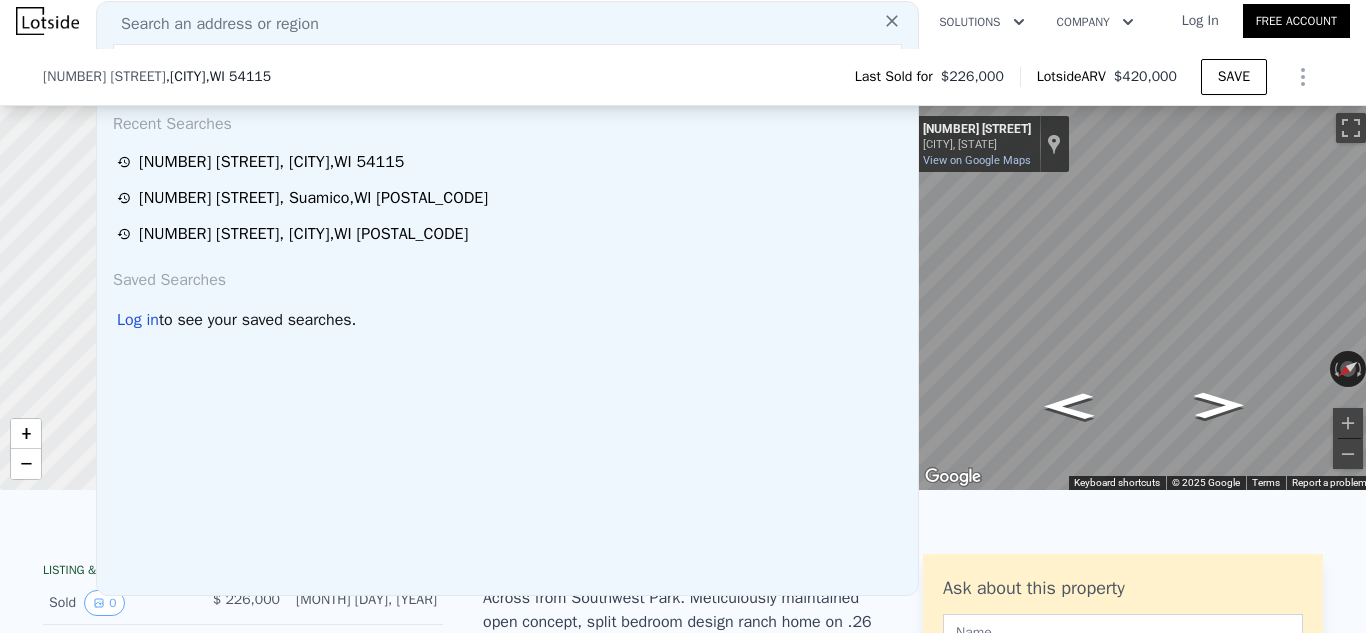 click on "Search an address or region" at bounding box center [507, 24] 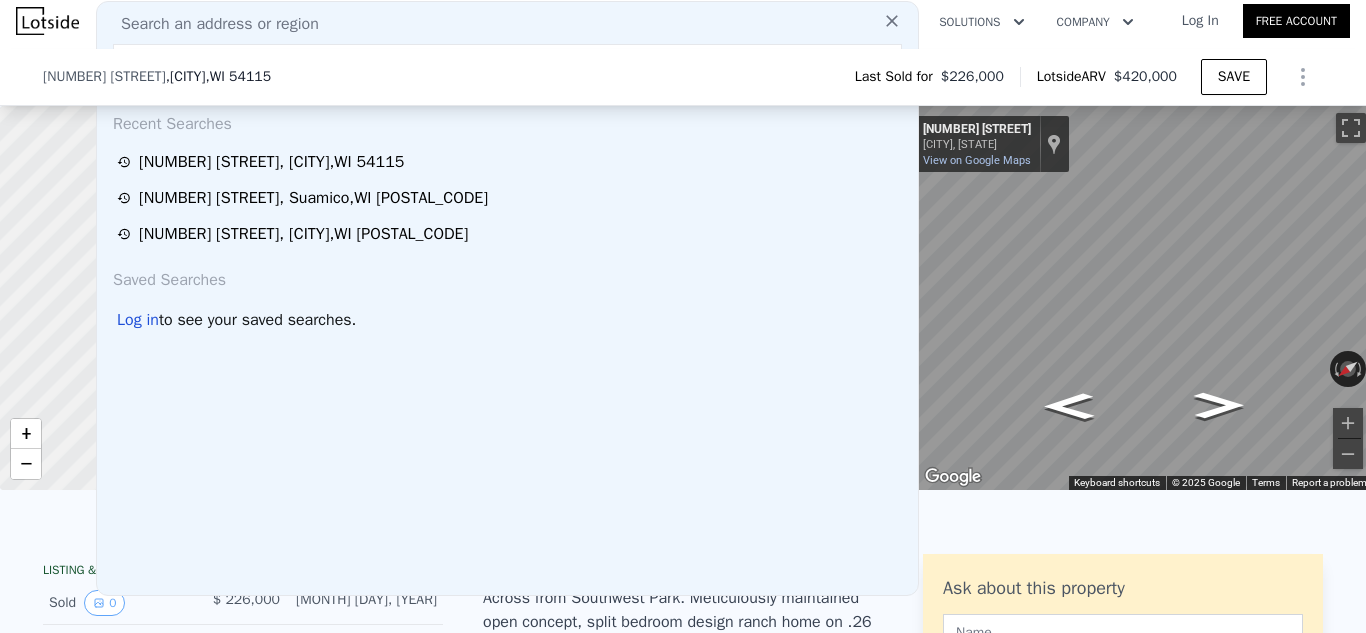 click on "Search an address or region" at bounding box center [212, 24] 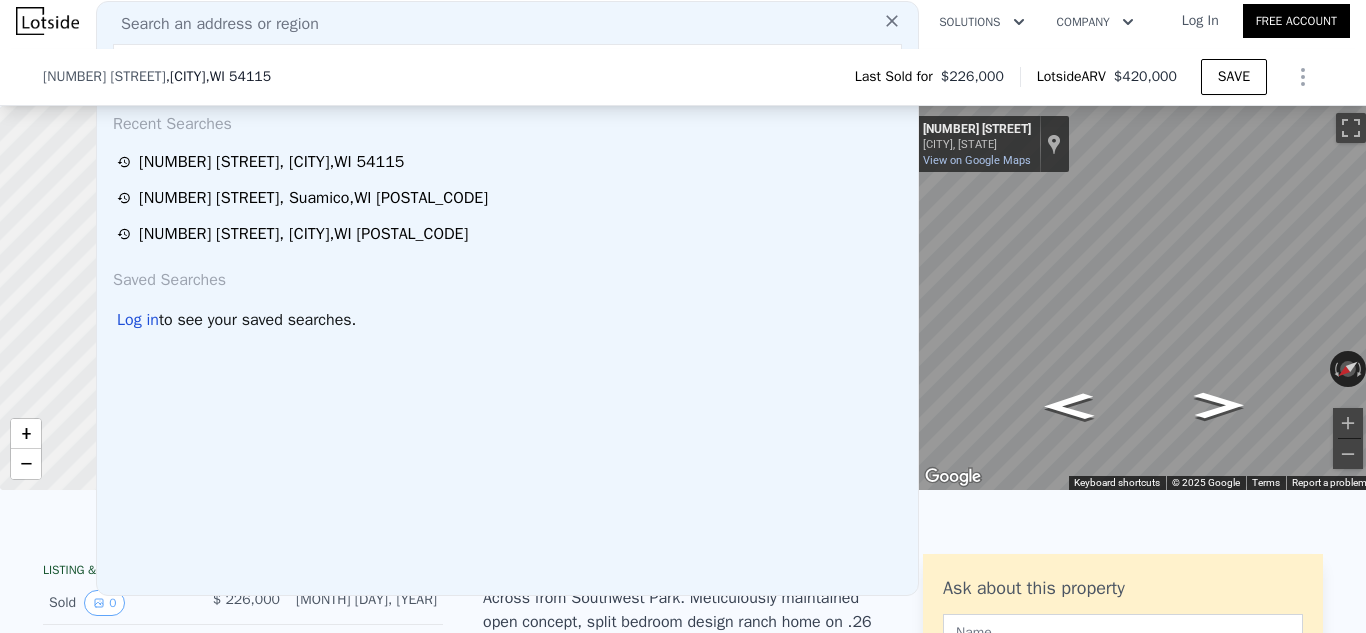 click 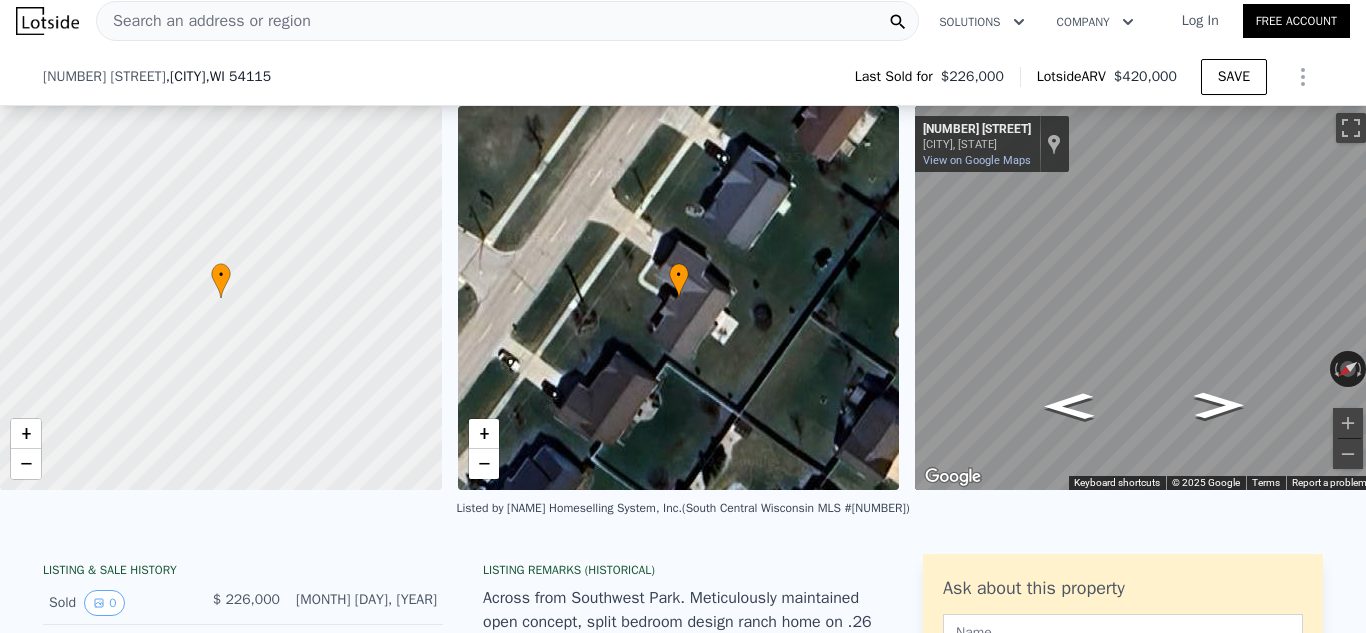 click on "Search an address or region" at bounding box center [204, 21] 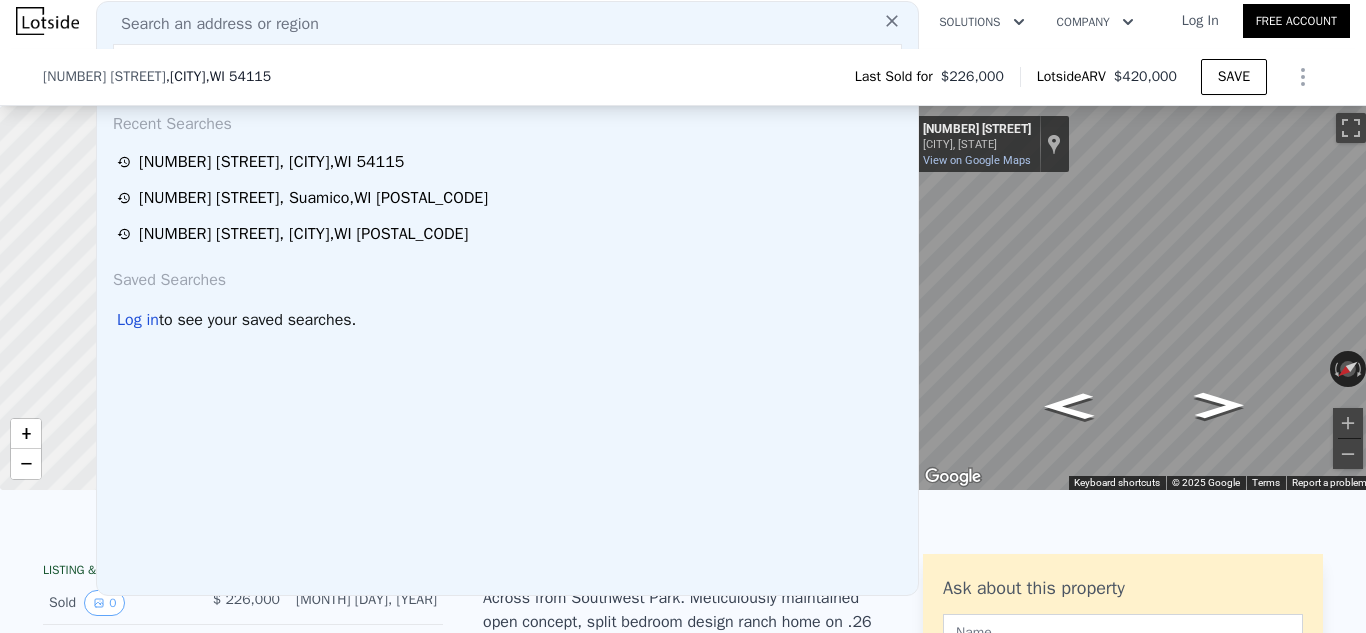 drag, startPoint x: 447, startPoint y: 31, endPoint x: 67, endPoint y: 18, distance: 380.2223 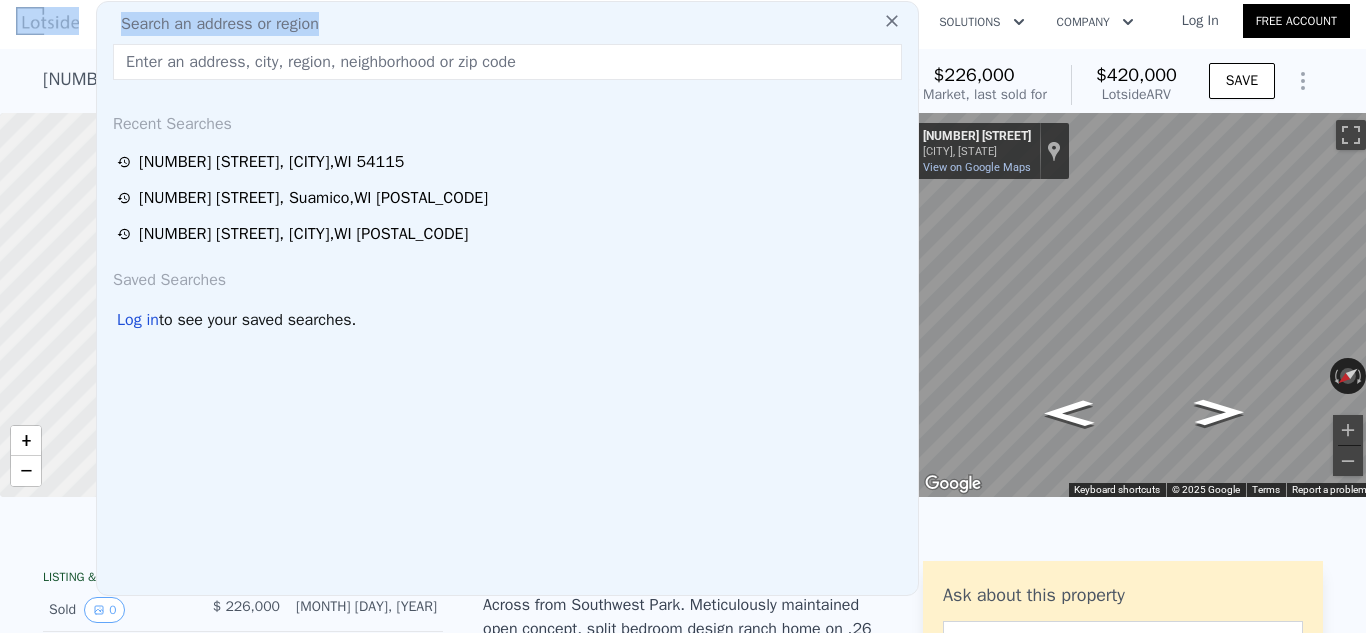 scroll, scrollTop: 5, scrollLeft: 0, axis: vertical 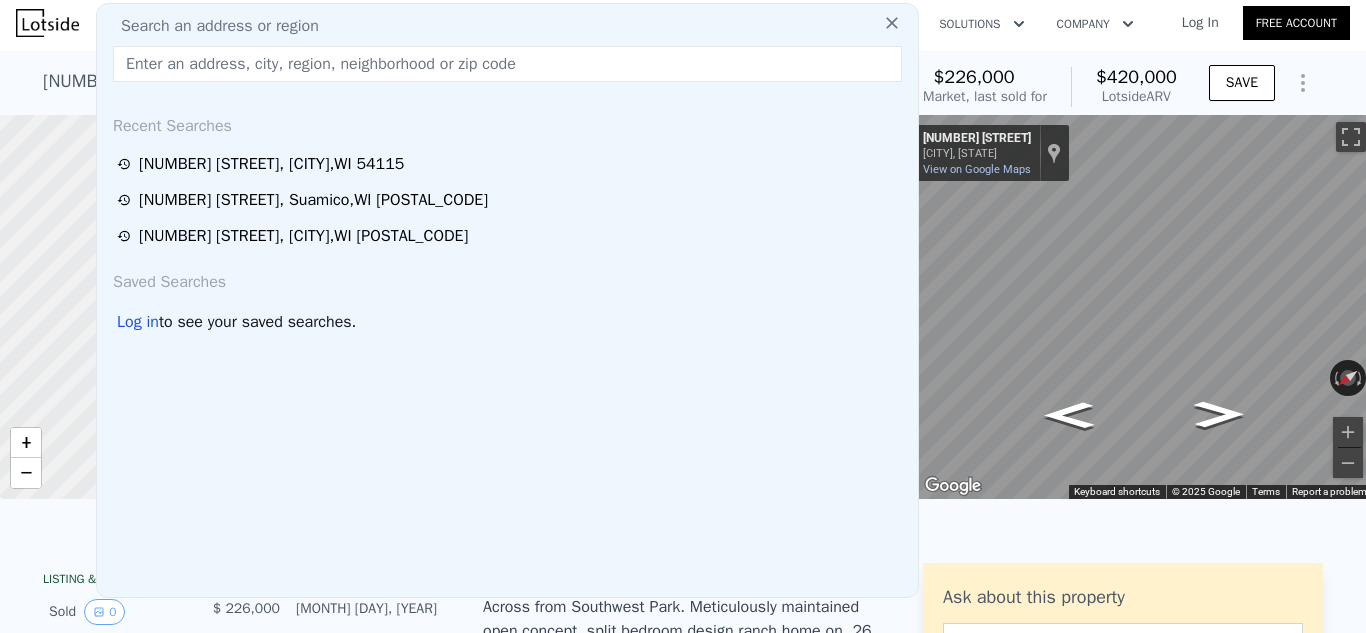click at bounding box center [507, 64] 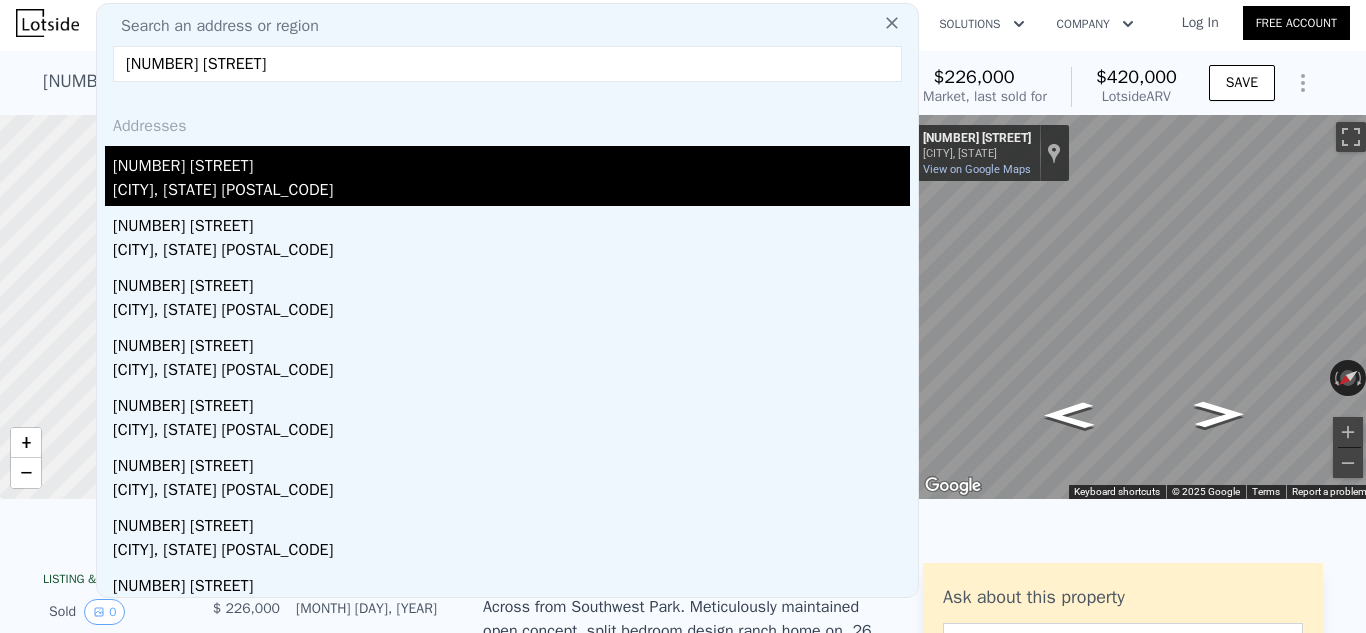 type on "[NUMBER] [STREET]" 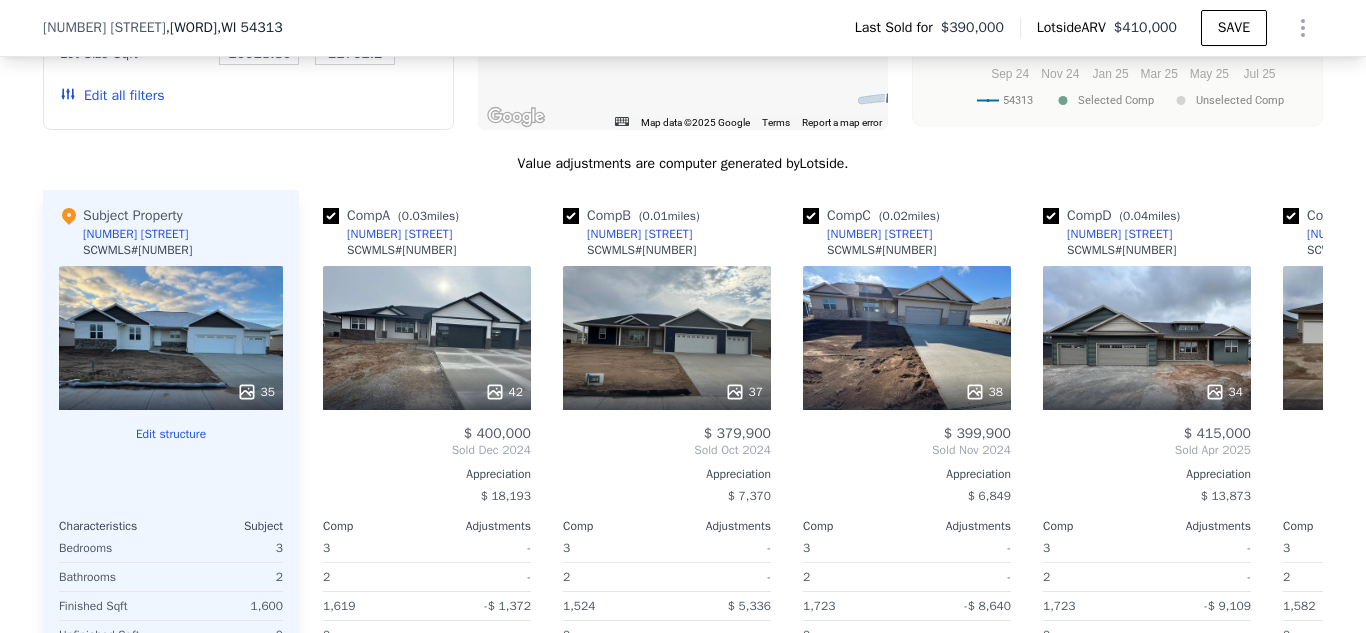 scroll, scrollTop: 661, scrollLeft: 0, axis: vertical 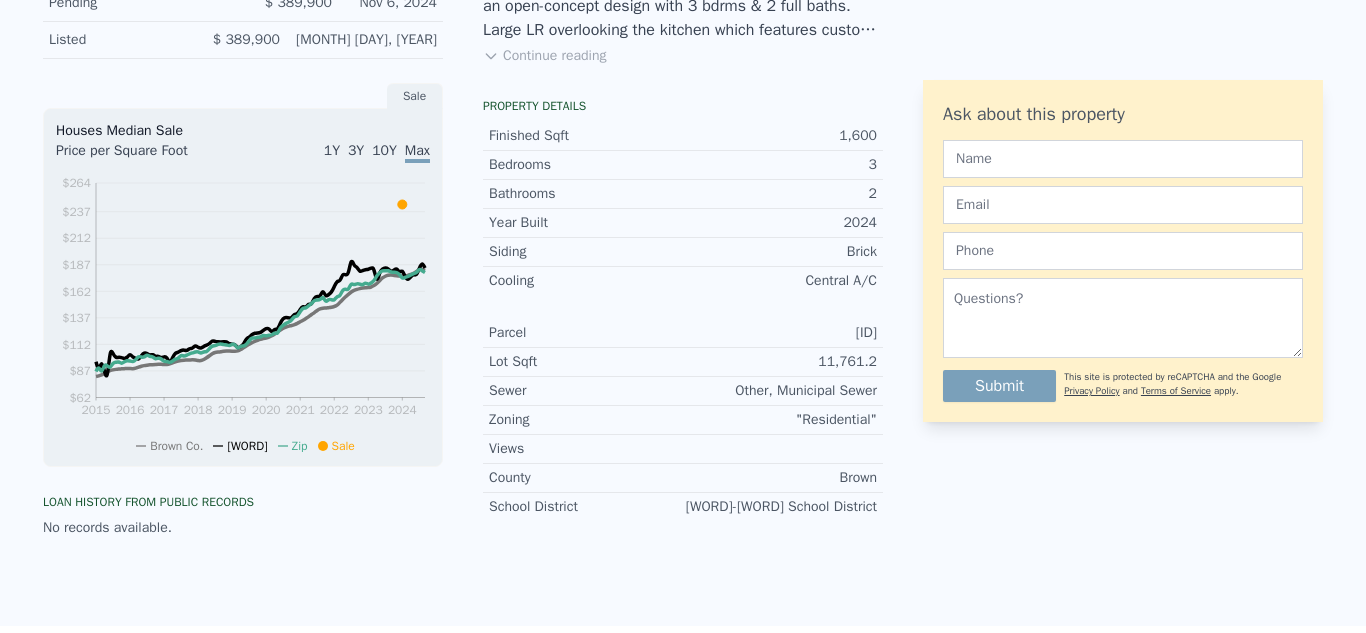 click on "Search an address or region" at bounding box center [204, -633] 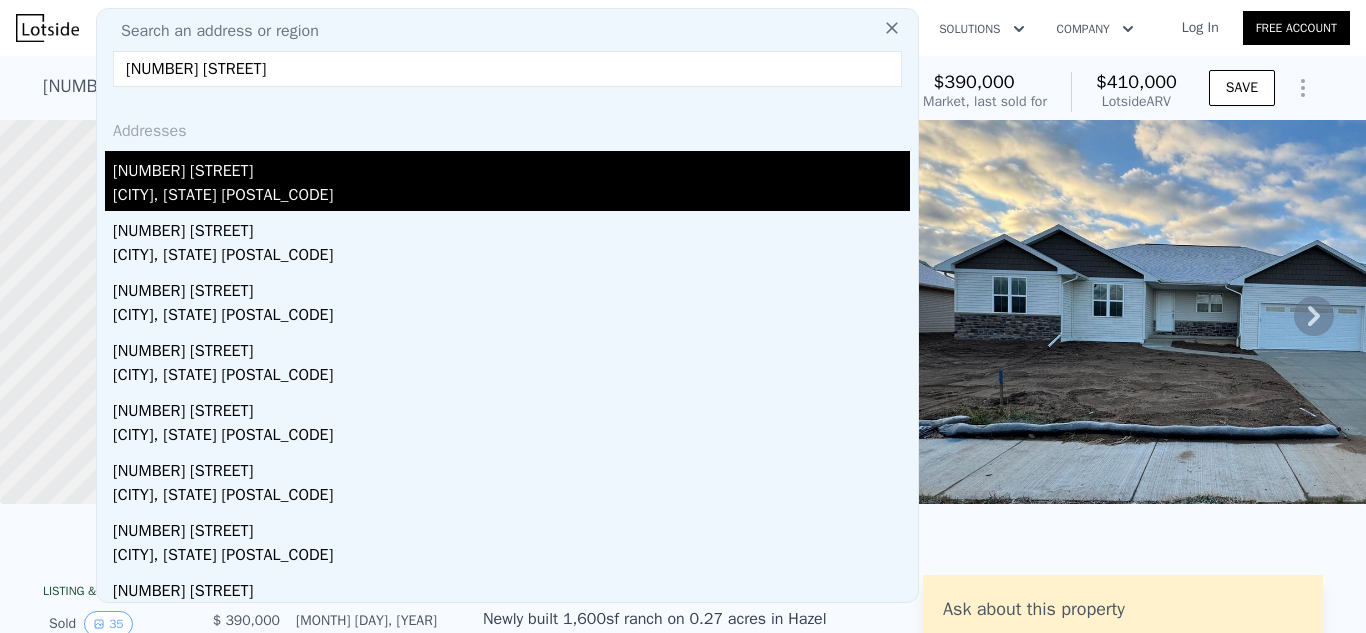 type on "[NUMBER] [STREET]" 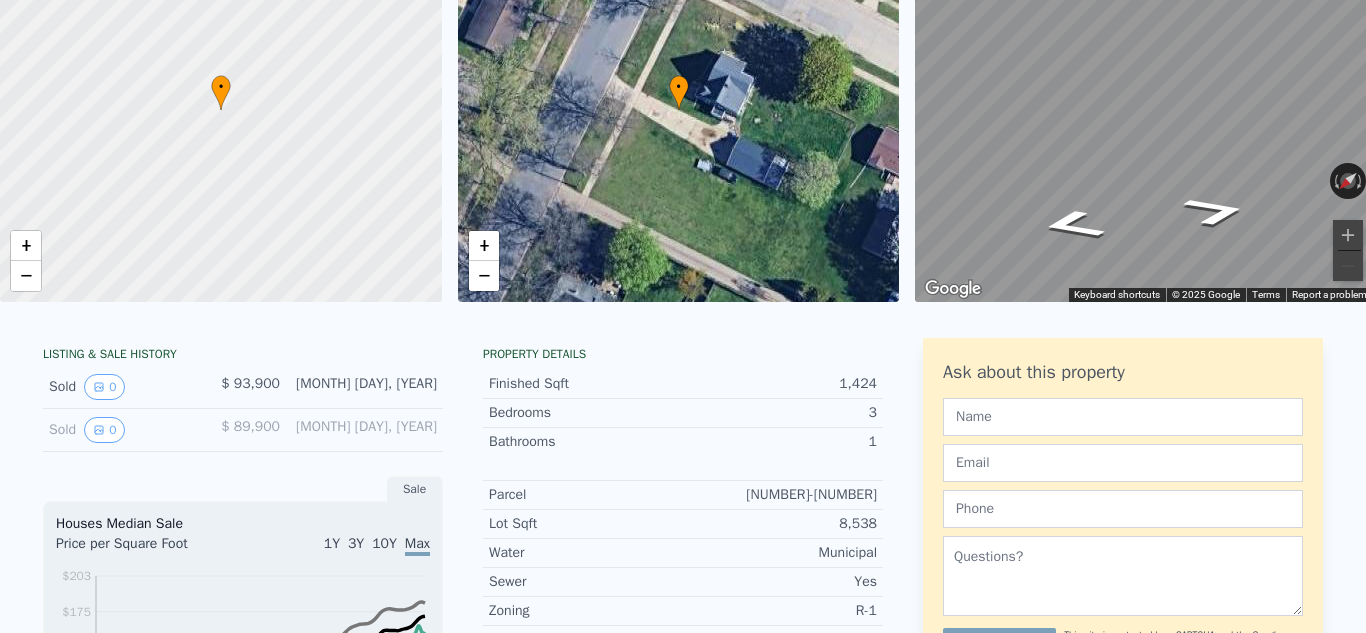scroll, scrollTop: 7, scrollLeft: 0, axis: vertical 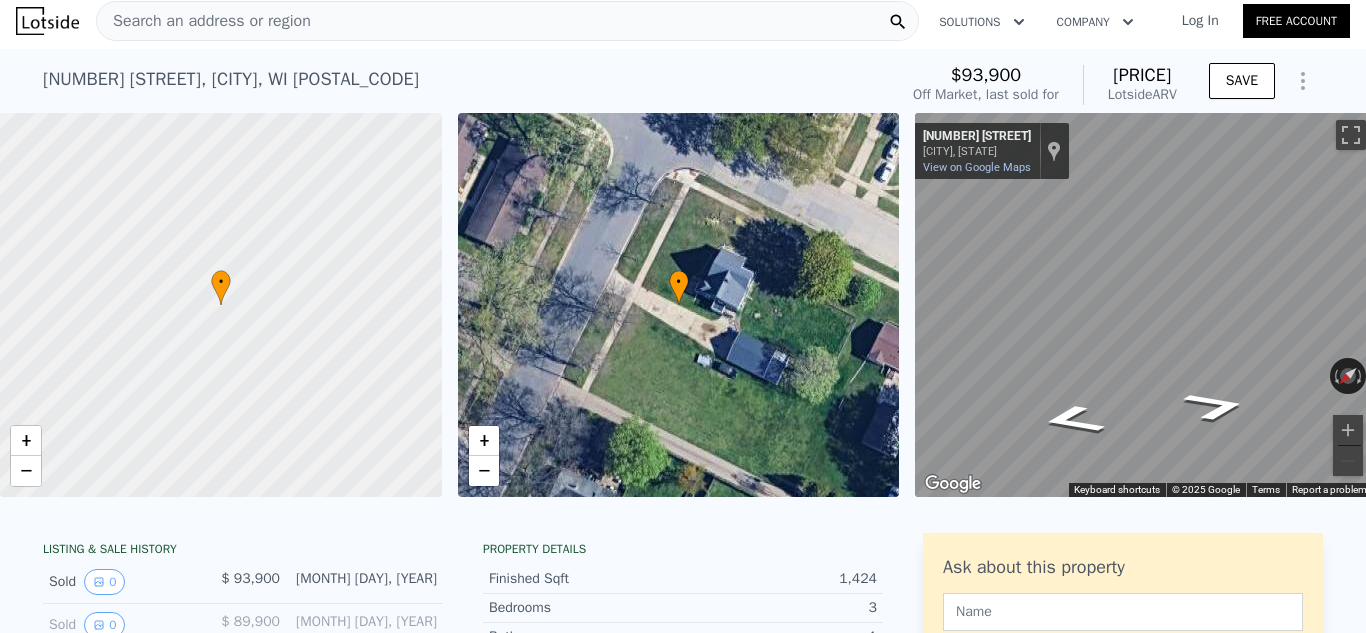 click on "Search an address or region" at bounding box center [204, 21] 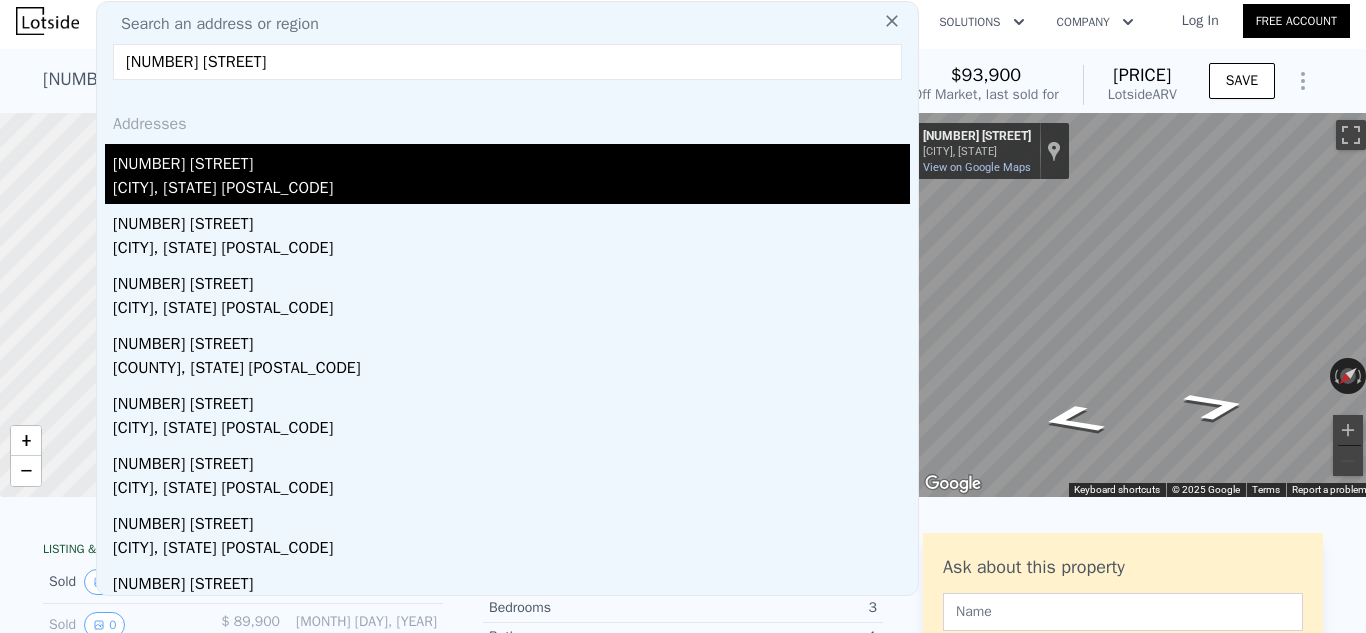 type on "[NUMBER] [STREET]" 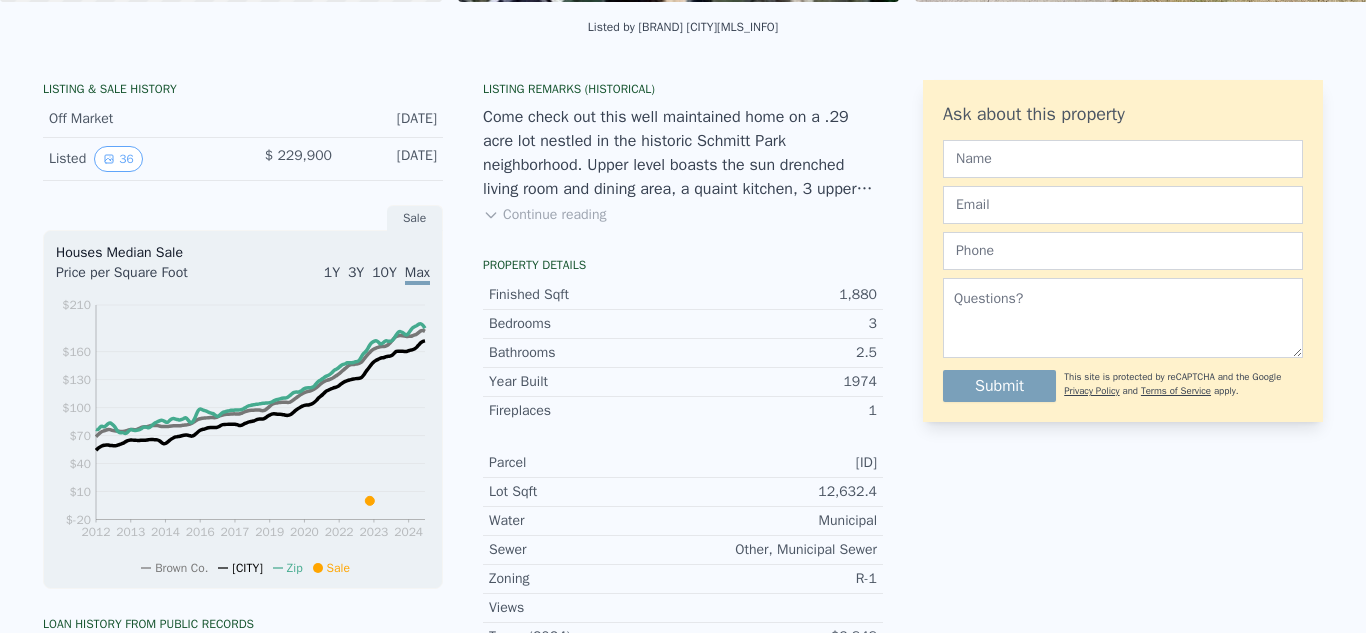 scroll, scrollTop: 0, scrollLeft: 0, axis: both 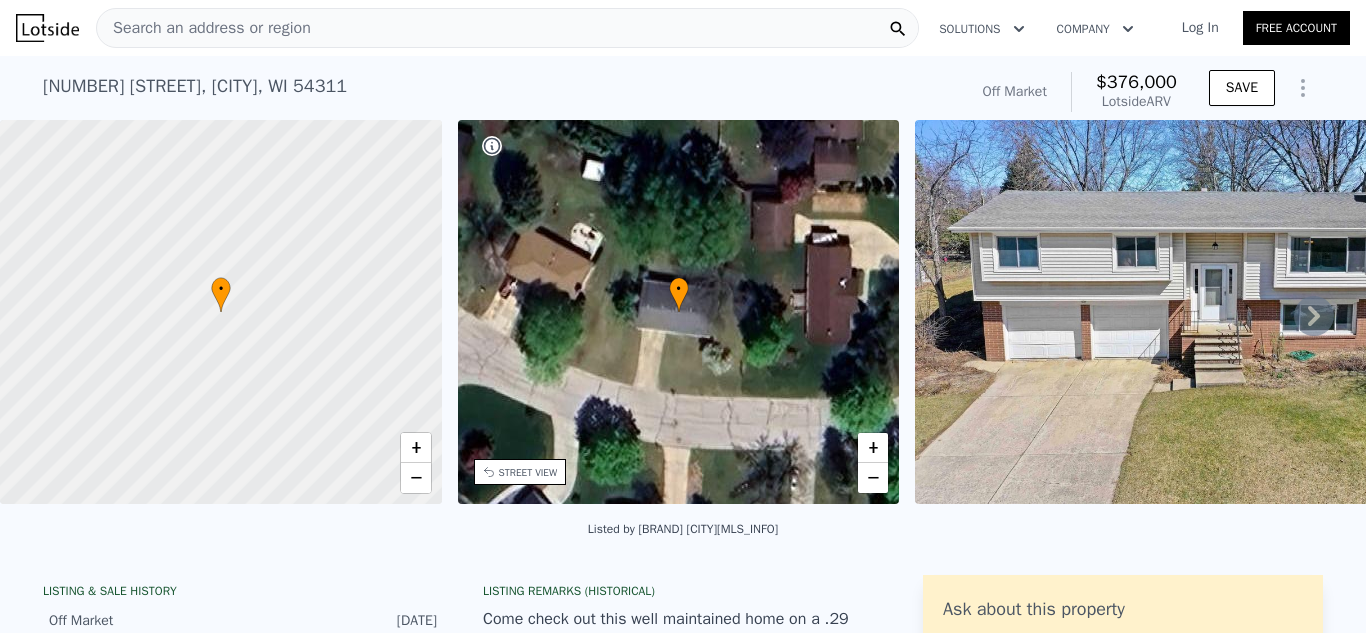 click on "Search an address or region" at bounding box center [204, 28] 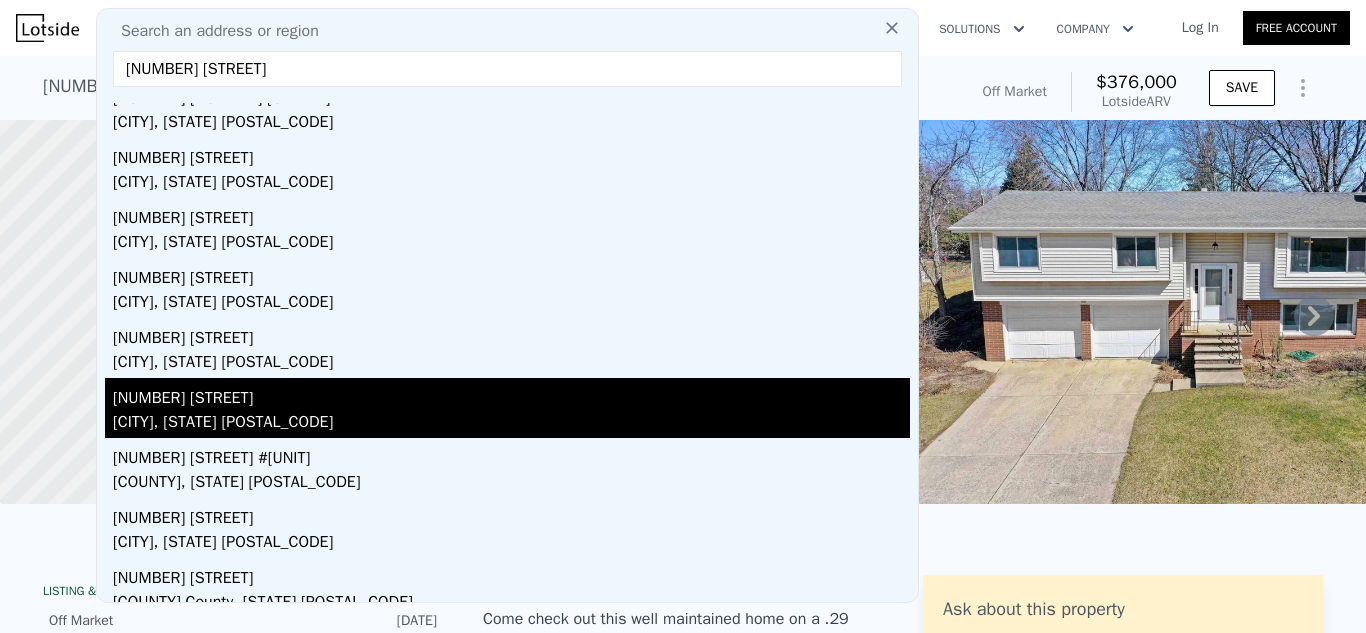 scroll, scrollTop: 149, scrollLeft: 0, axis: vertical 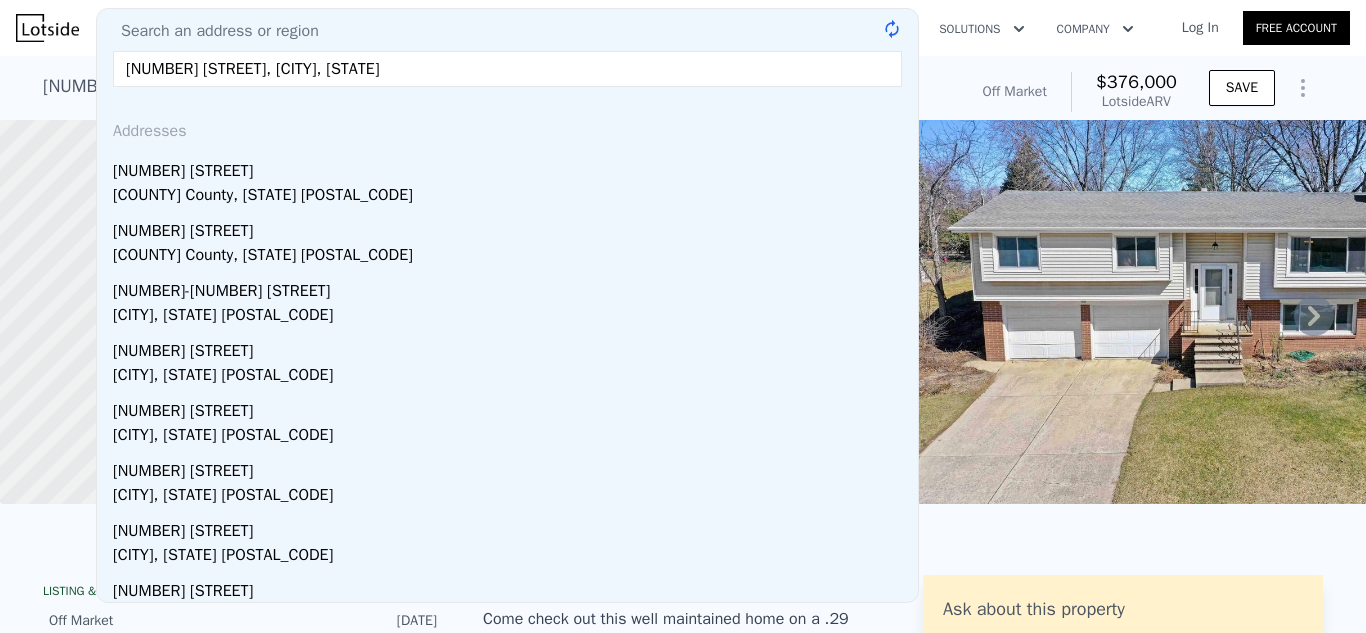 type on "[NUMBER] [STREET], [CITY], [STATE]" 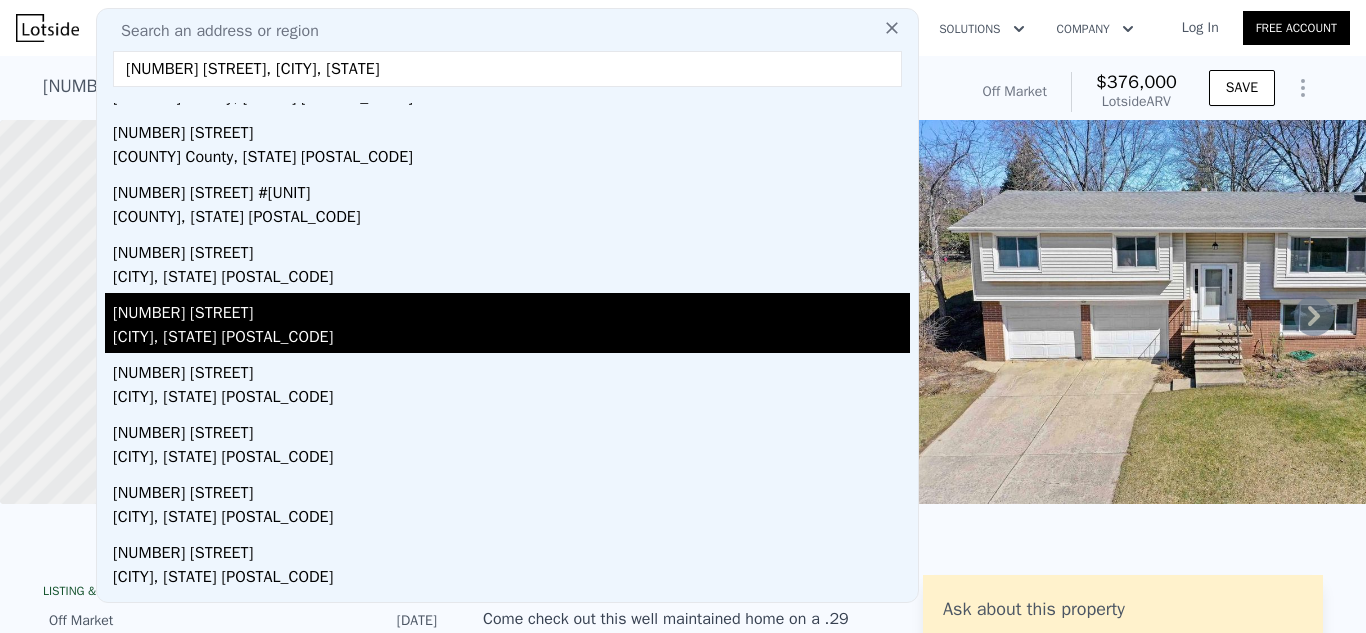 scroll, scrollTop: 0, scrollLeft: 0, axis: both 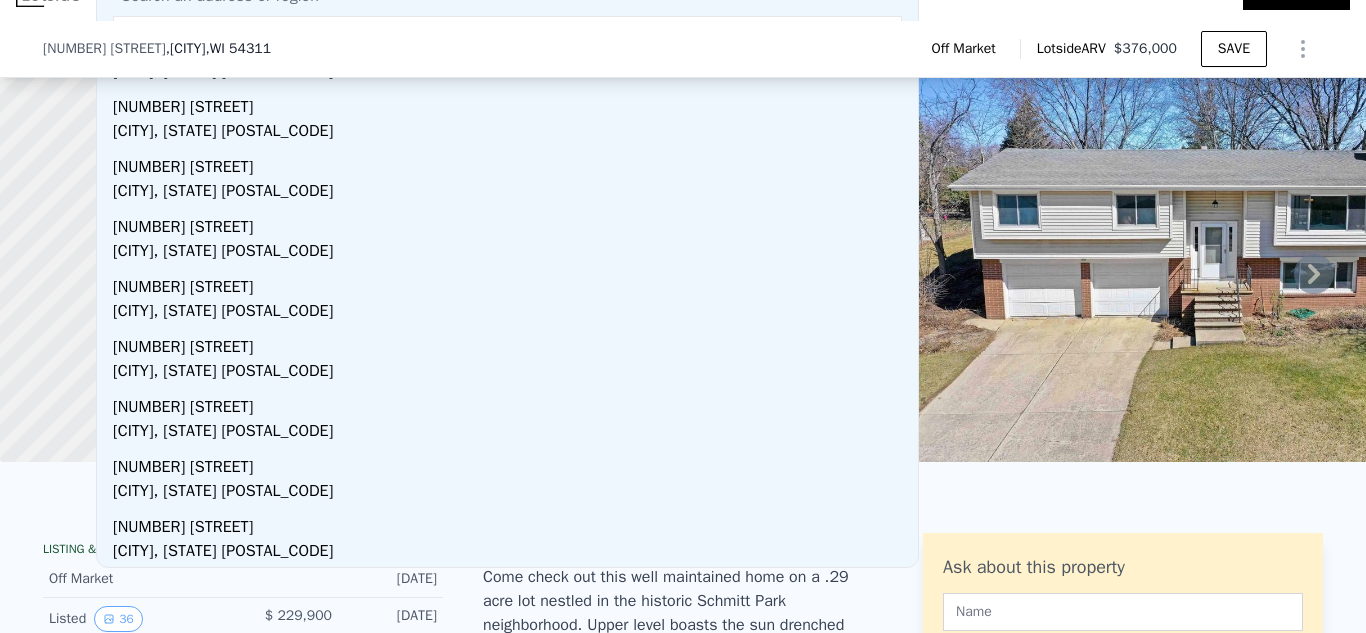 type on "2262 hill road, greenleaf, WI 54126" 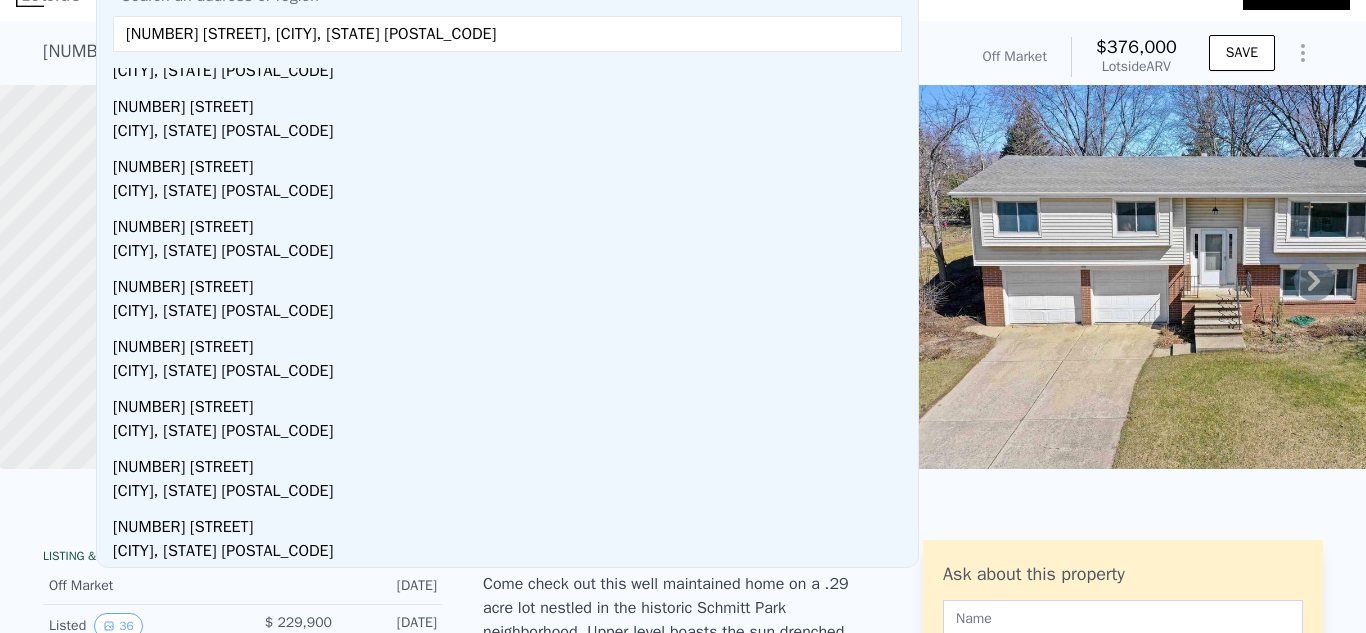scroll, scrollTop: 0, scrollLeft: 0, axis: both 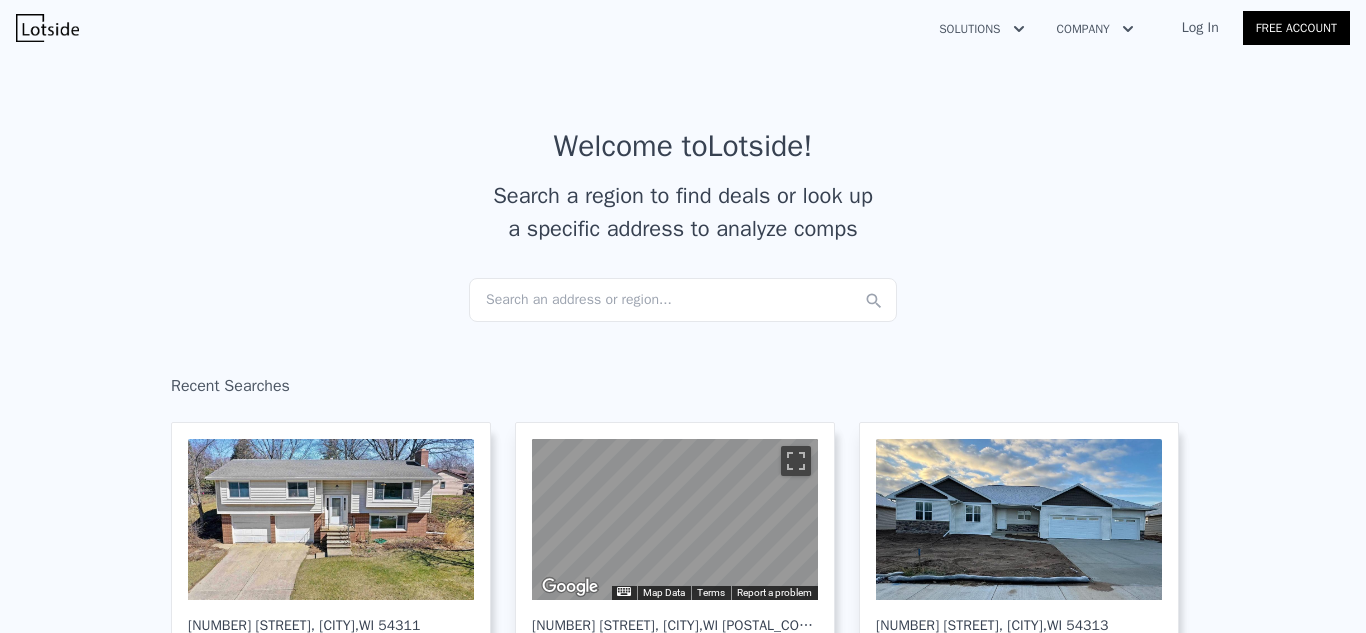 click on "Log In" at bounding box center [1200, 28] 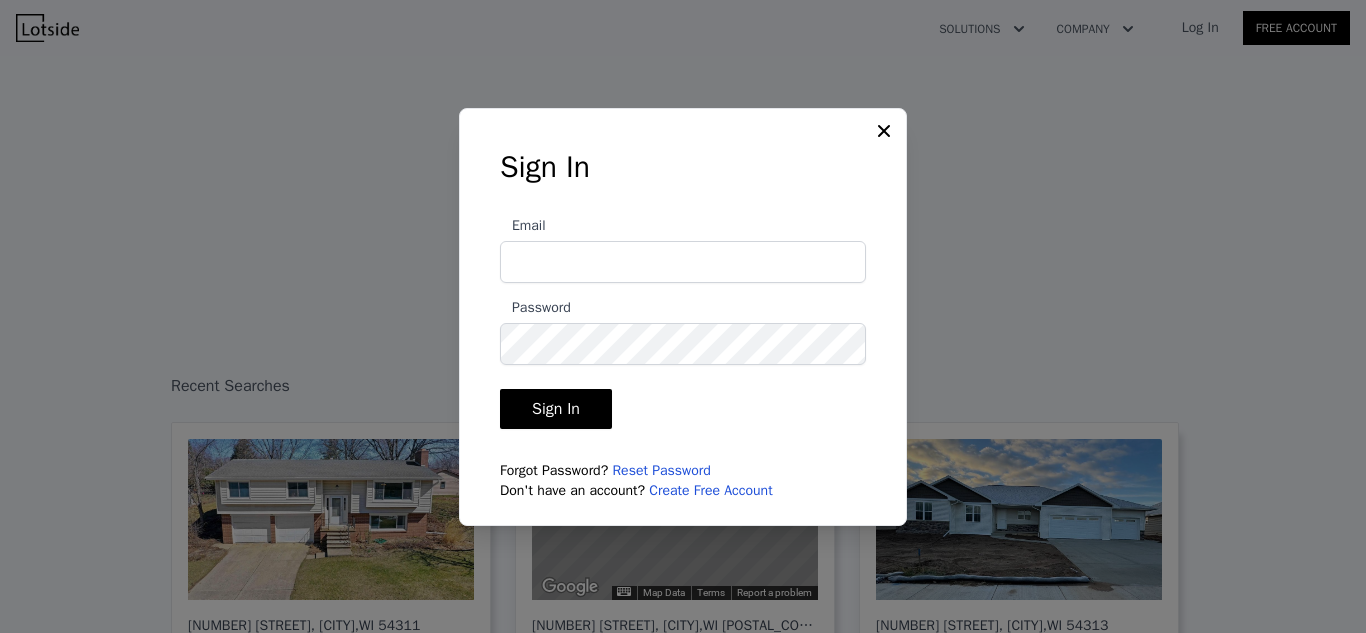 type on "[EMAIL]" 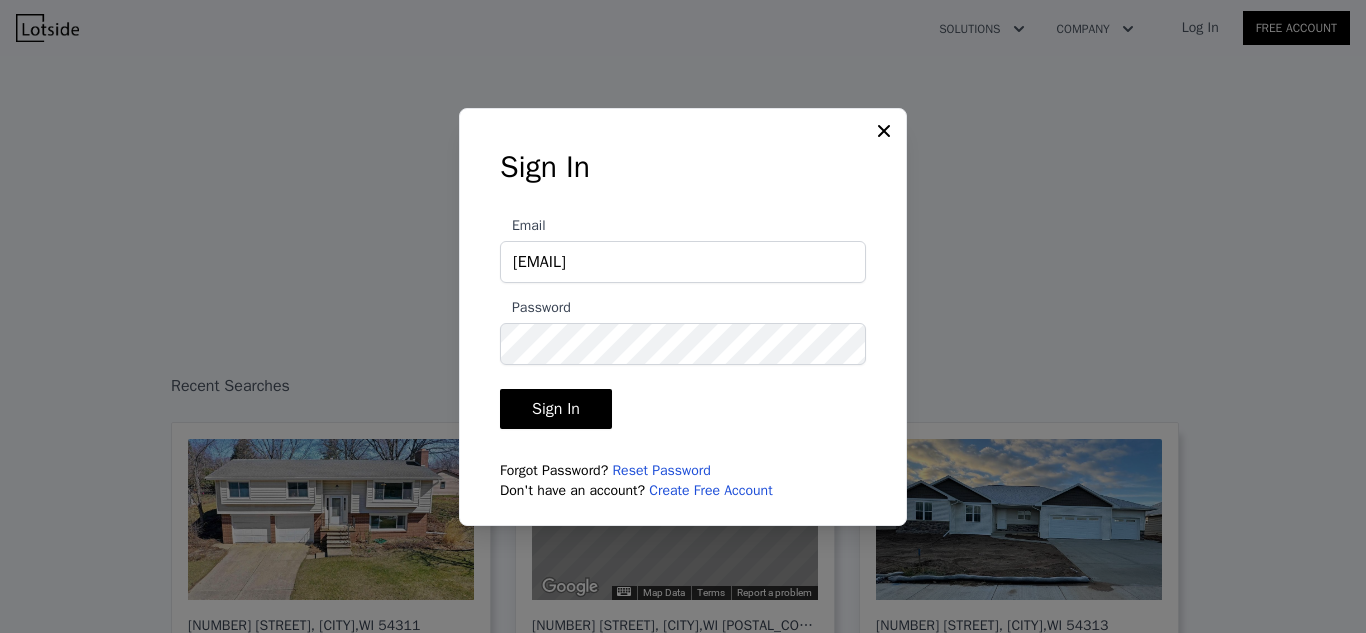 click on "Sign In" at bounding box center (556, 409) 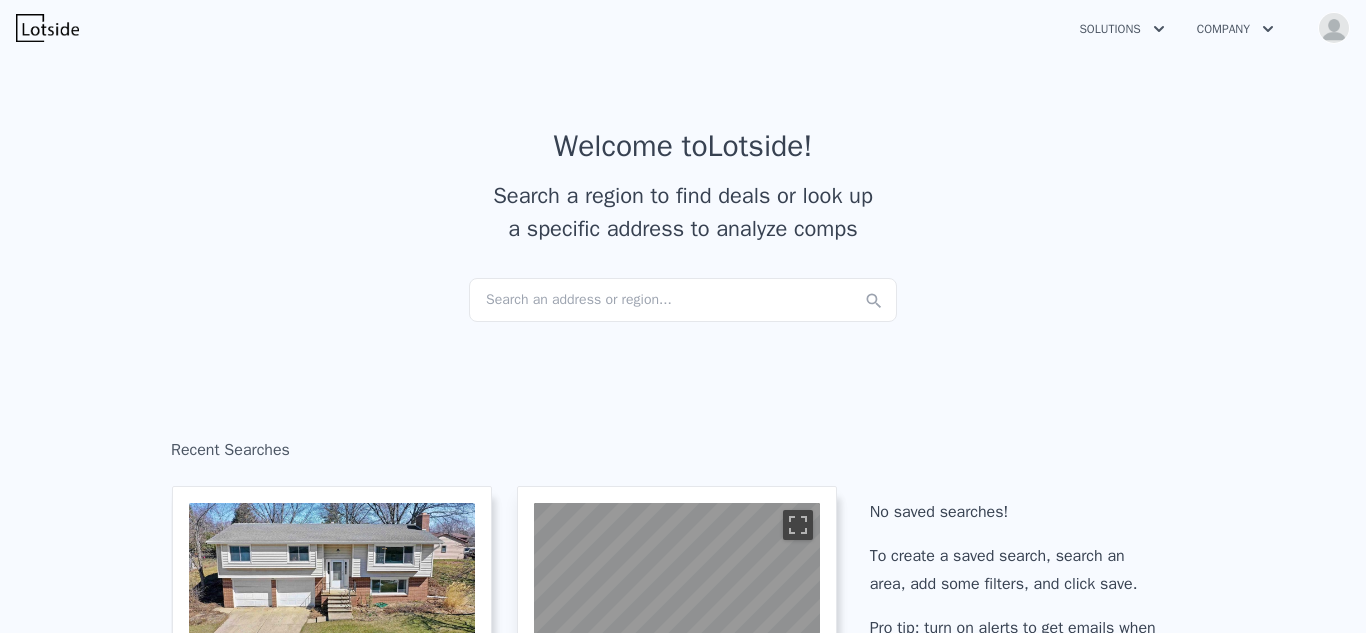 checkbox on "true" 